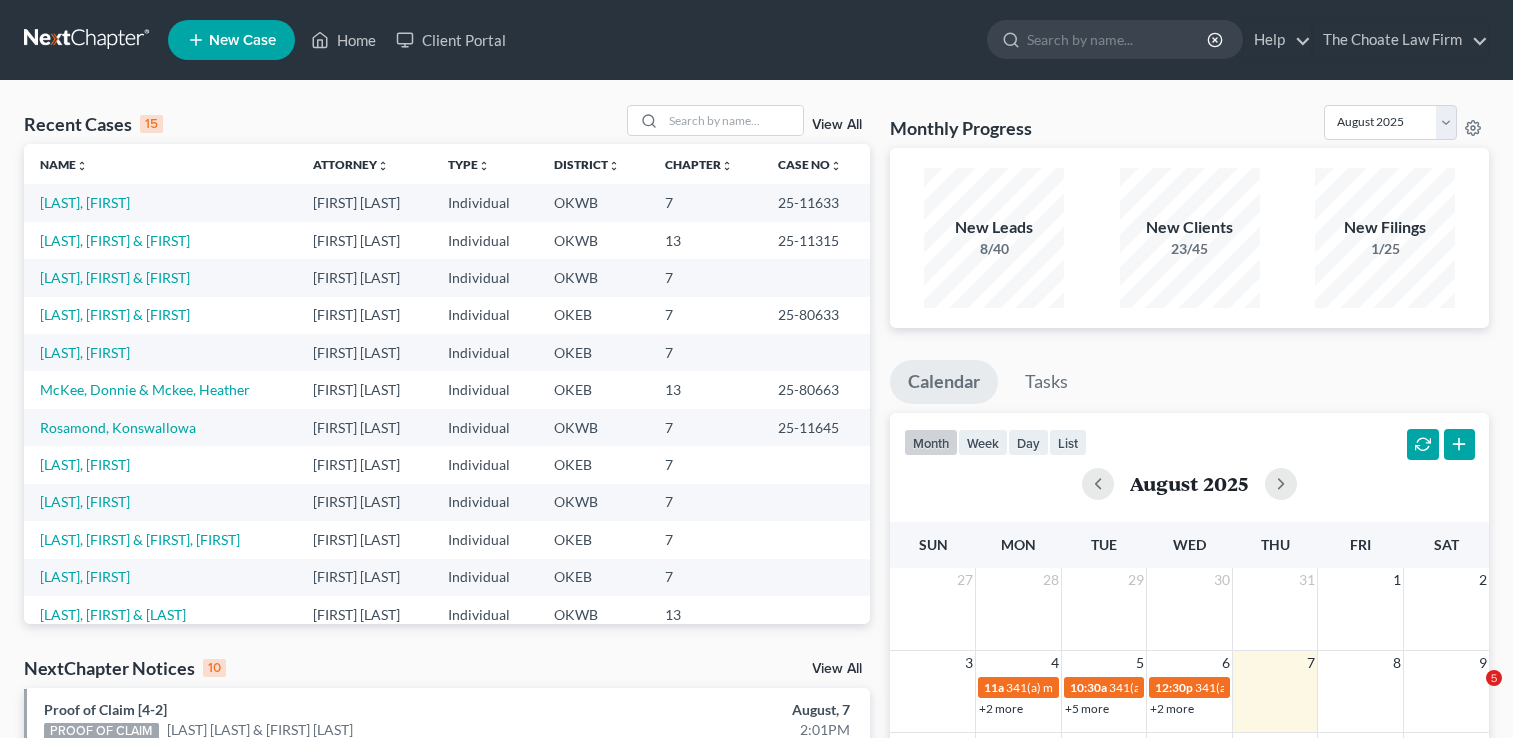 scroll, scrollTop: 0, scrollLeft: 0, axis: both 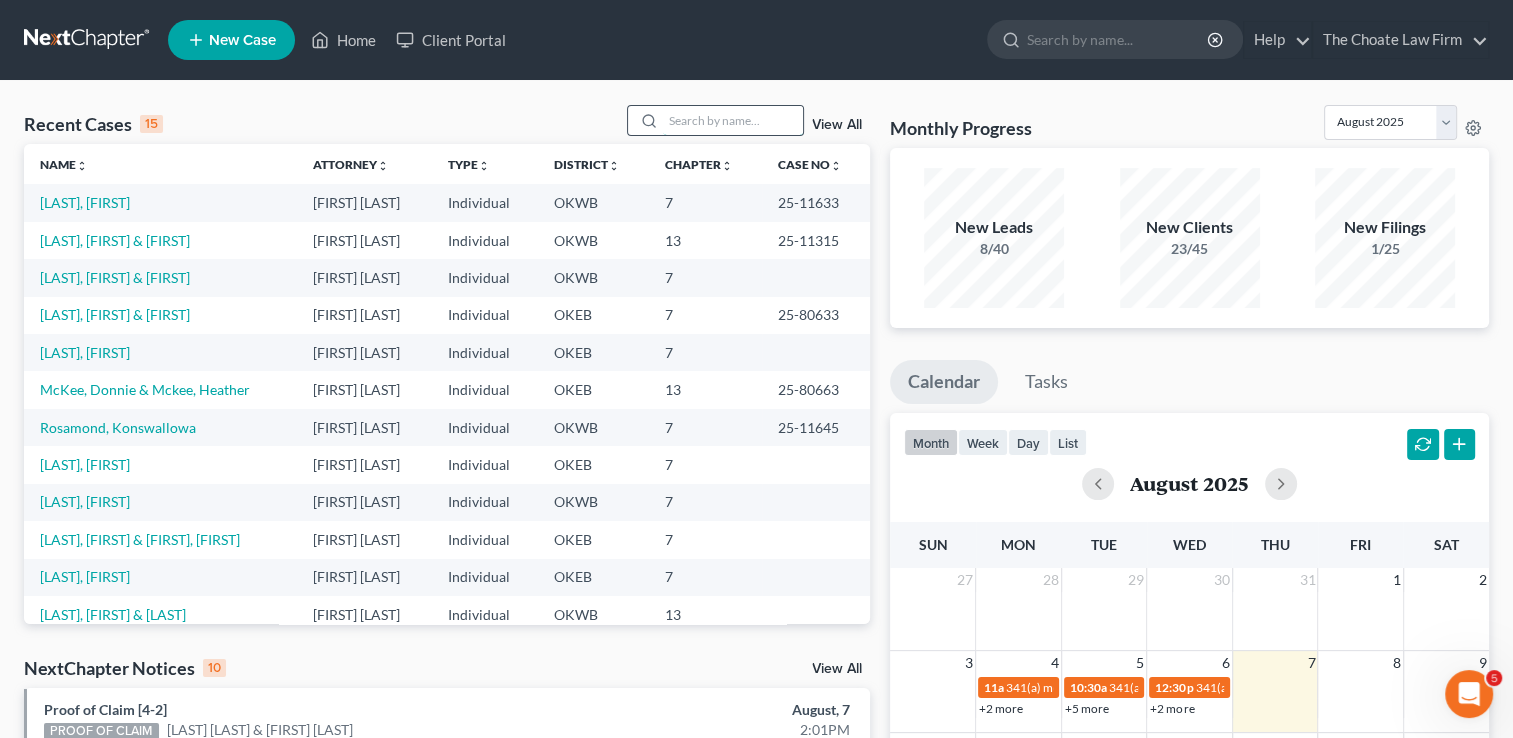 click at bounding box center (733, 120) 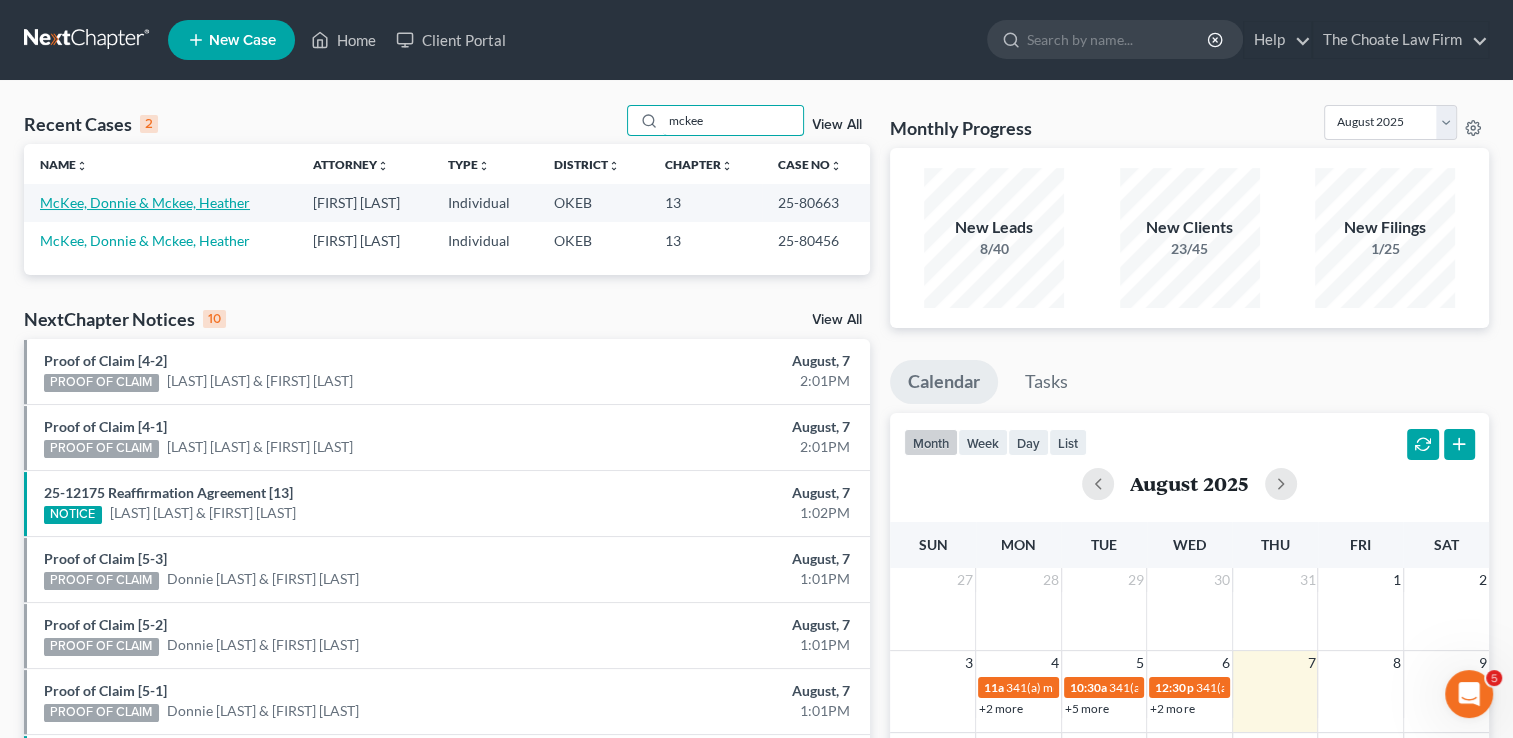 type on "mckee" 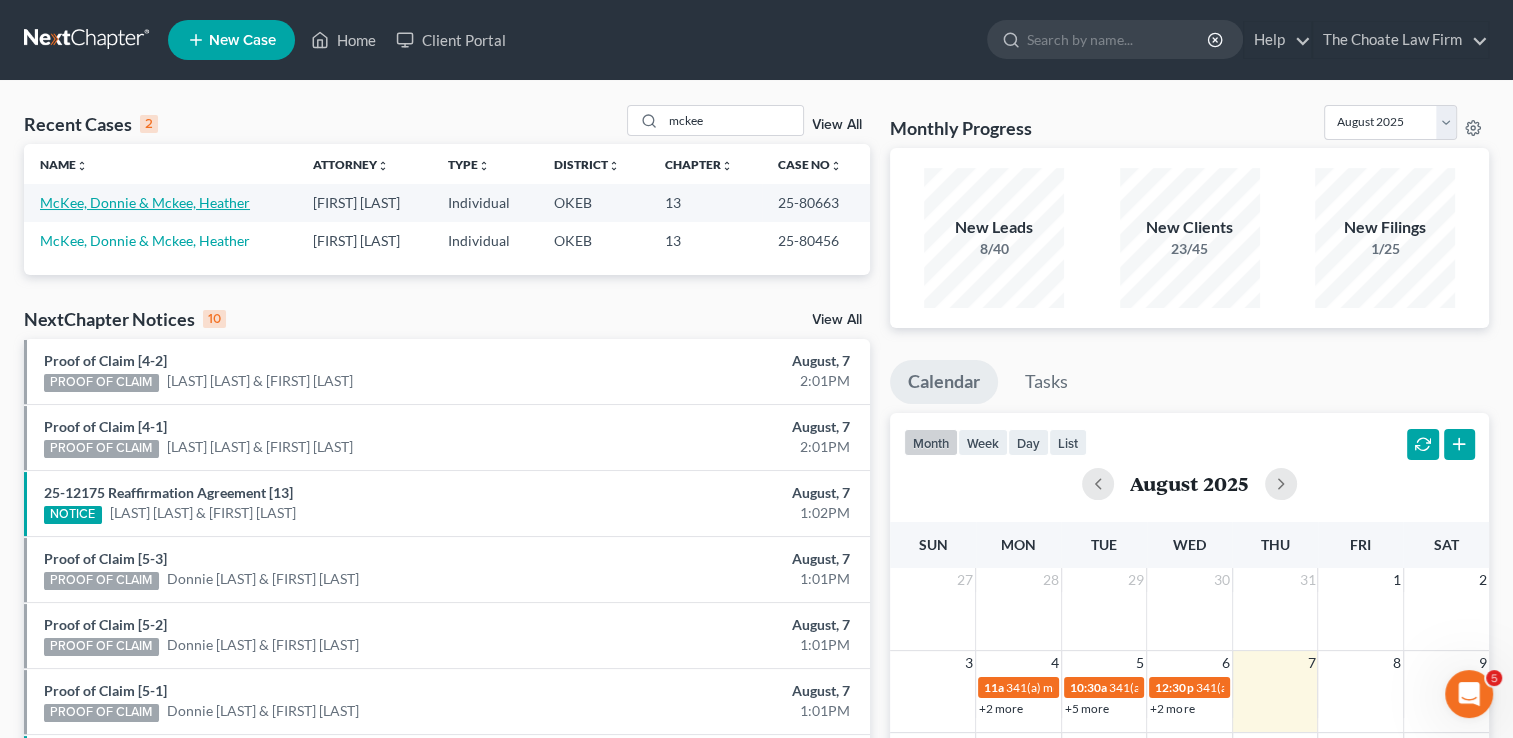 click on "McKee, Donnie & Mckee, Heather" at bounding box center (145, 202) 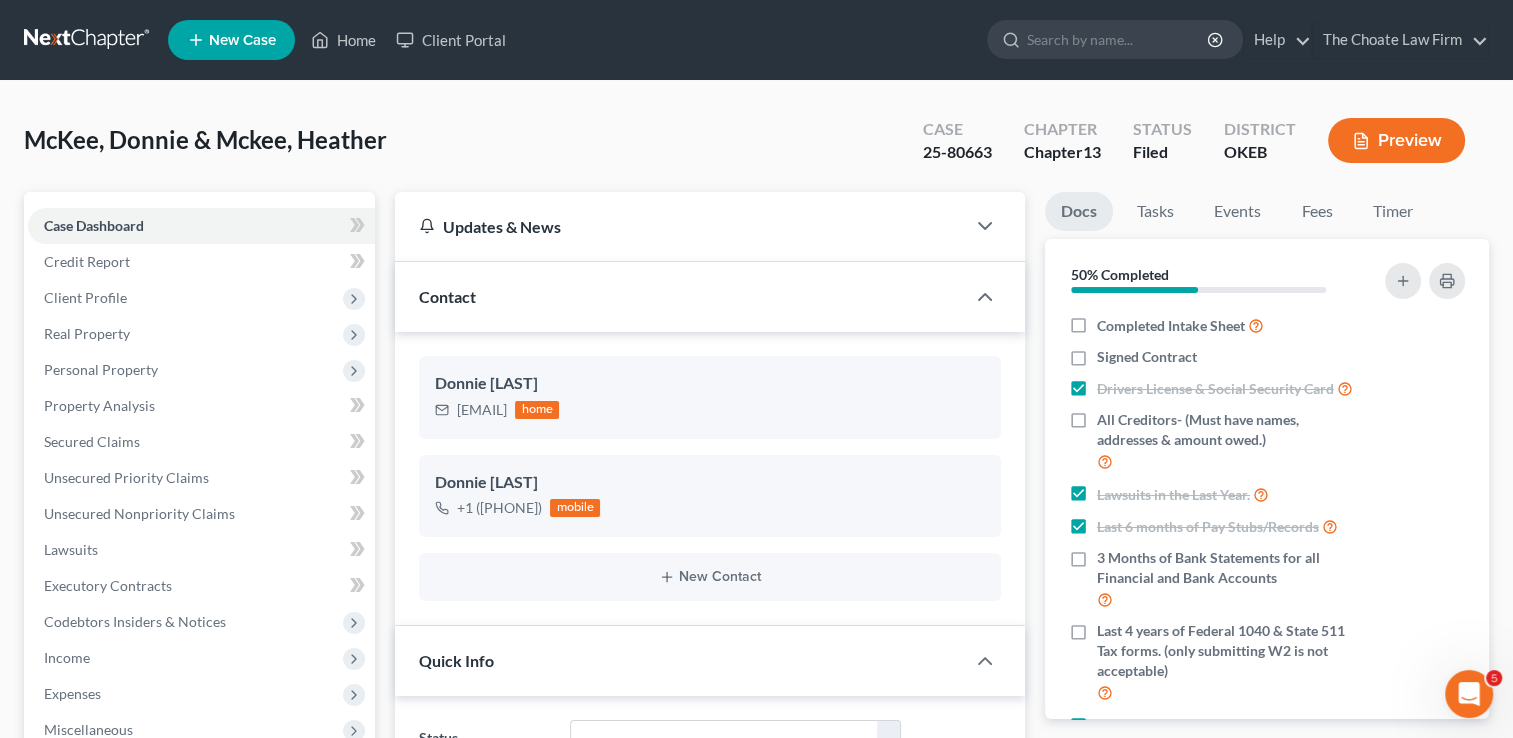 scroll, scrollTop: 1725, scrollLeft: 0, axis: vertical 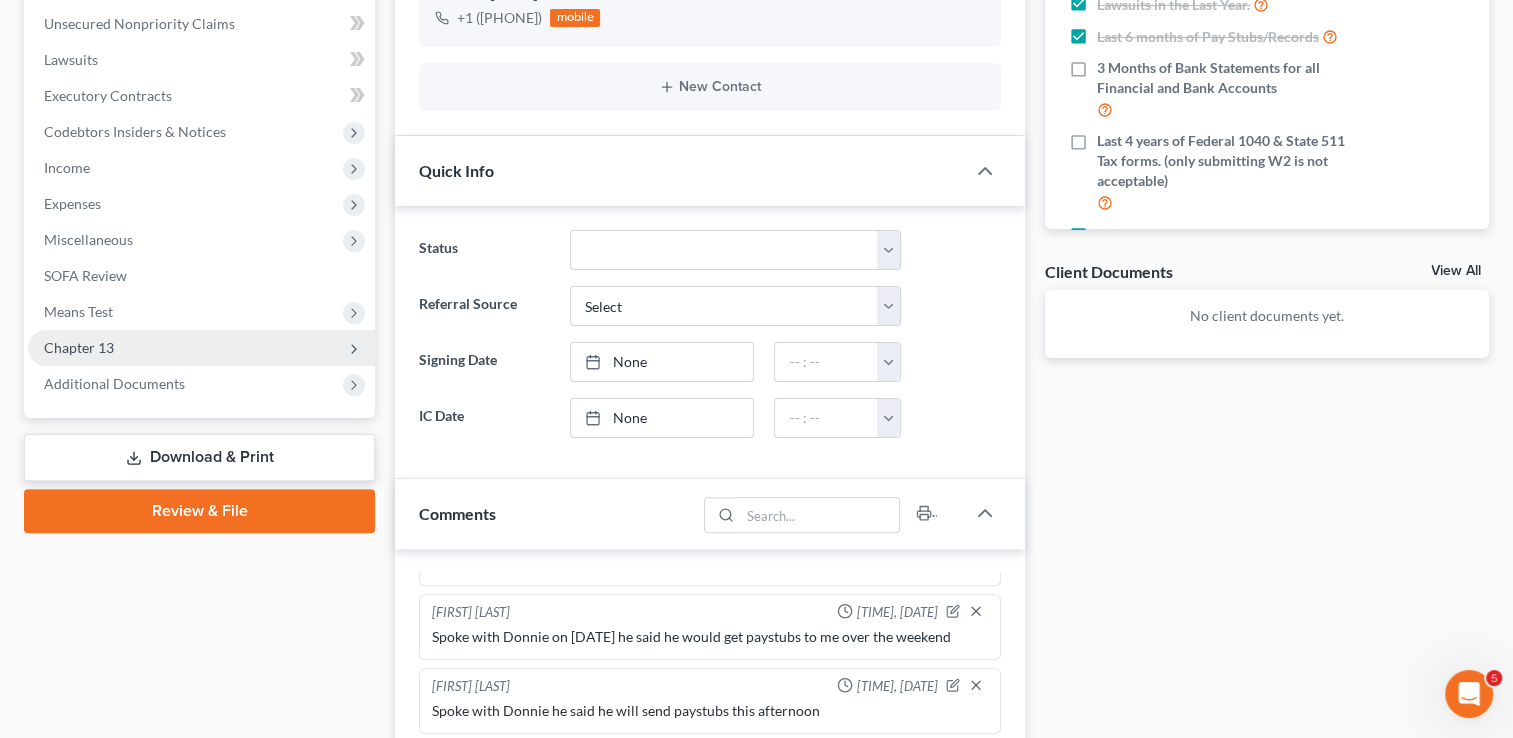 click on "Chapter 13" at bounding box center (201, 348) 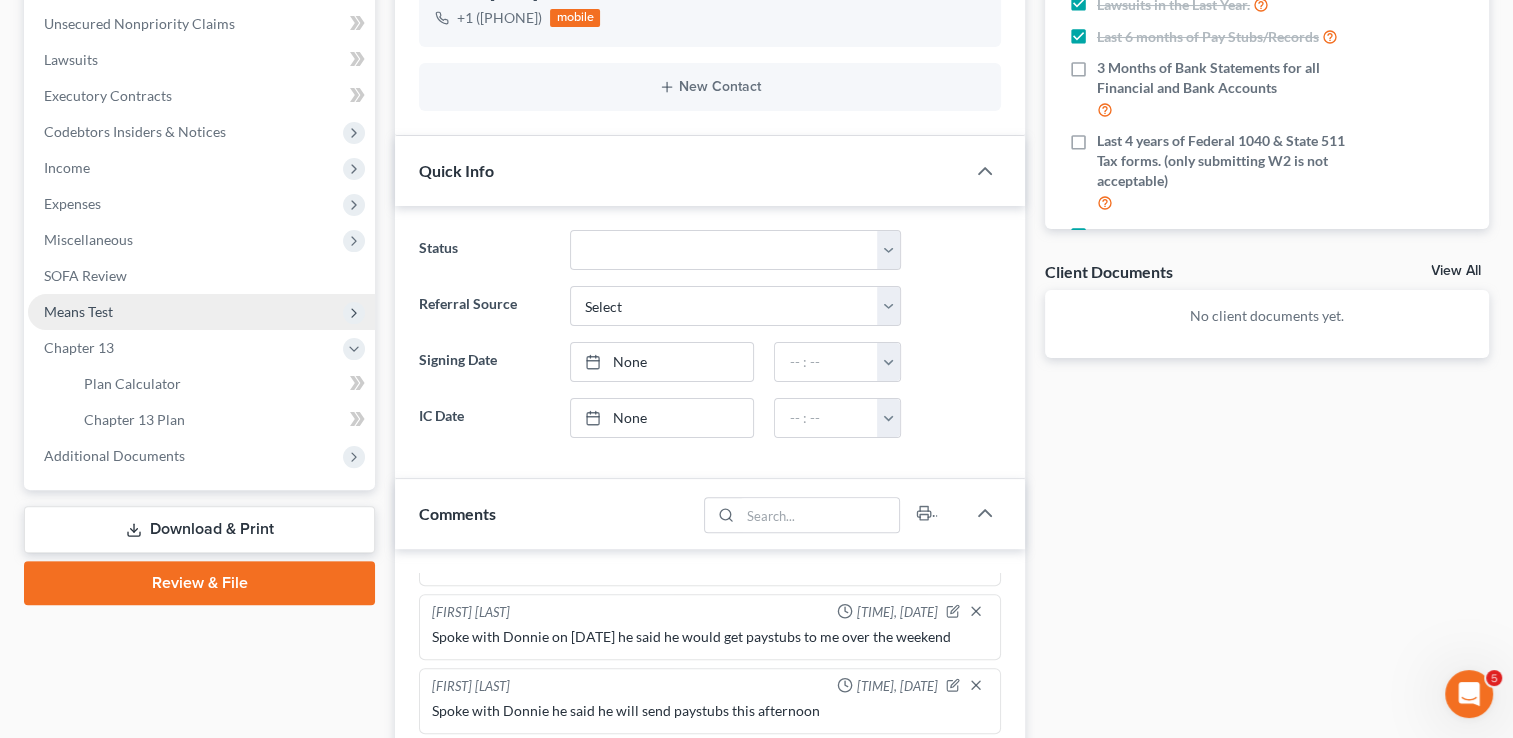 click on "Means Test" at bounding box center (201, 312) 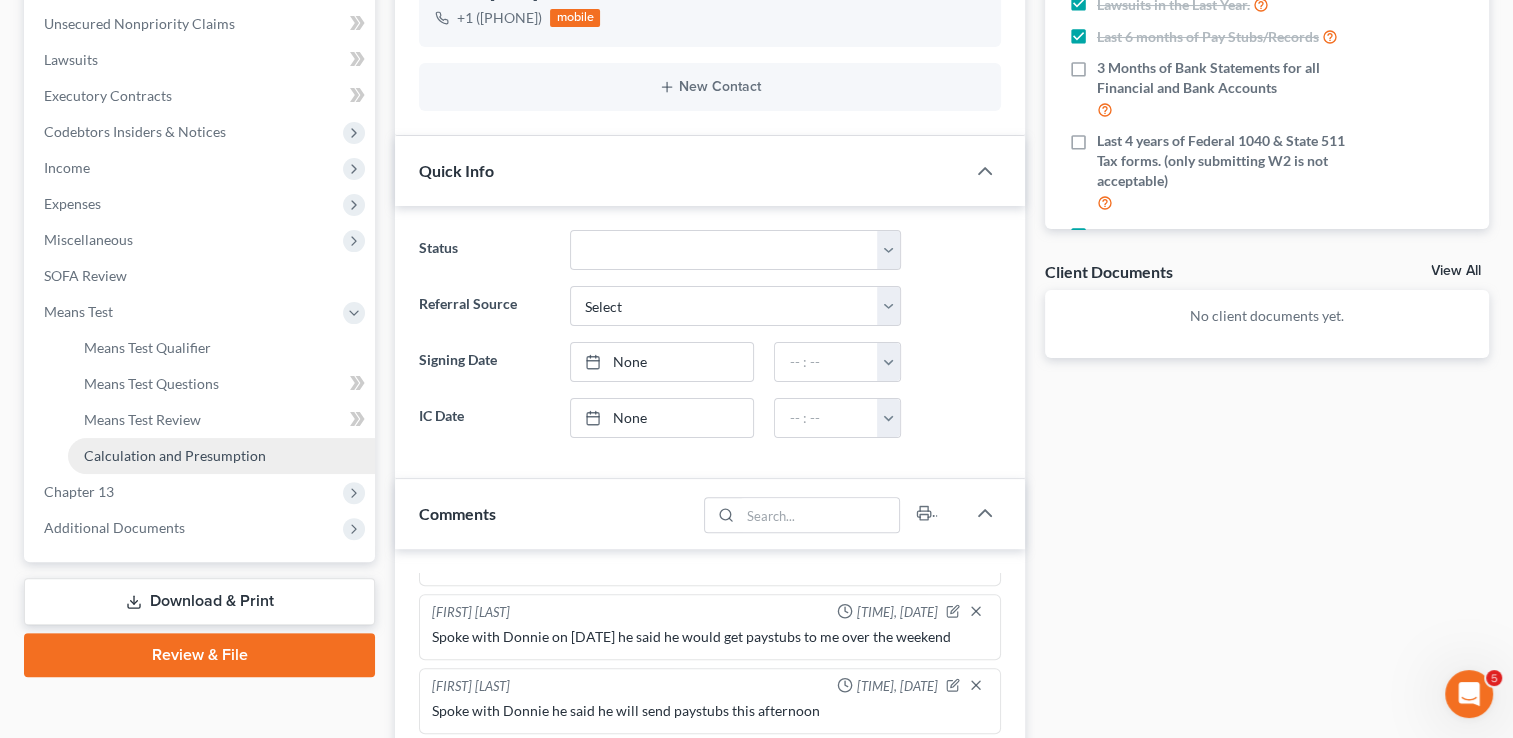 click on "Calculation and Presumption" at bounding box center (175, 455) 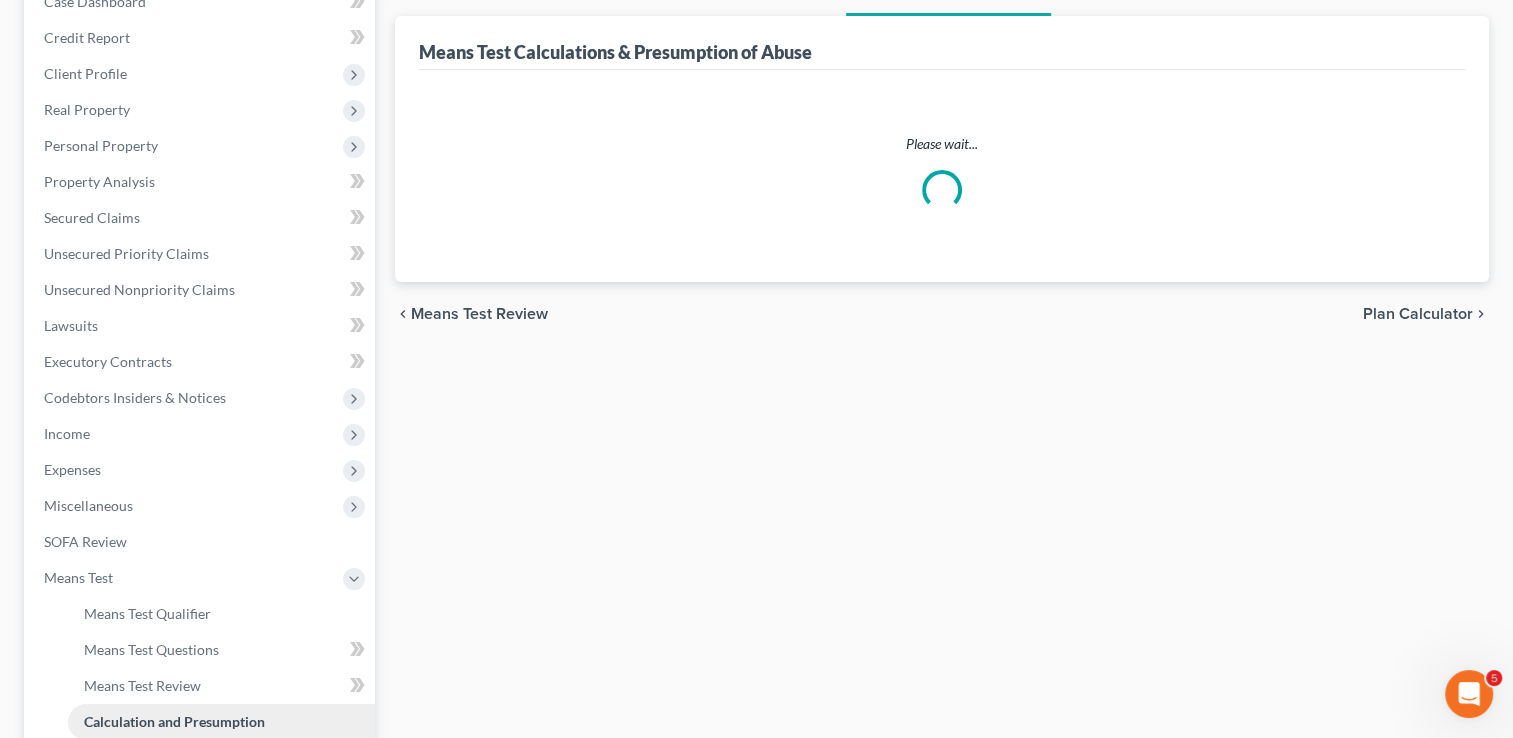 scroll, scrollTop: 0, scrollLeft: 0, axis: both 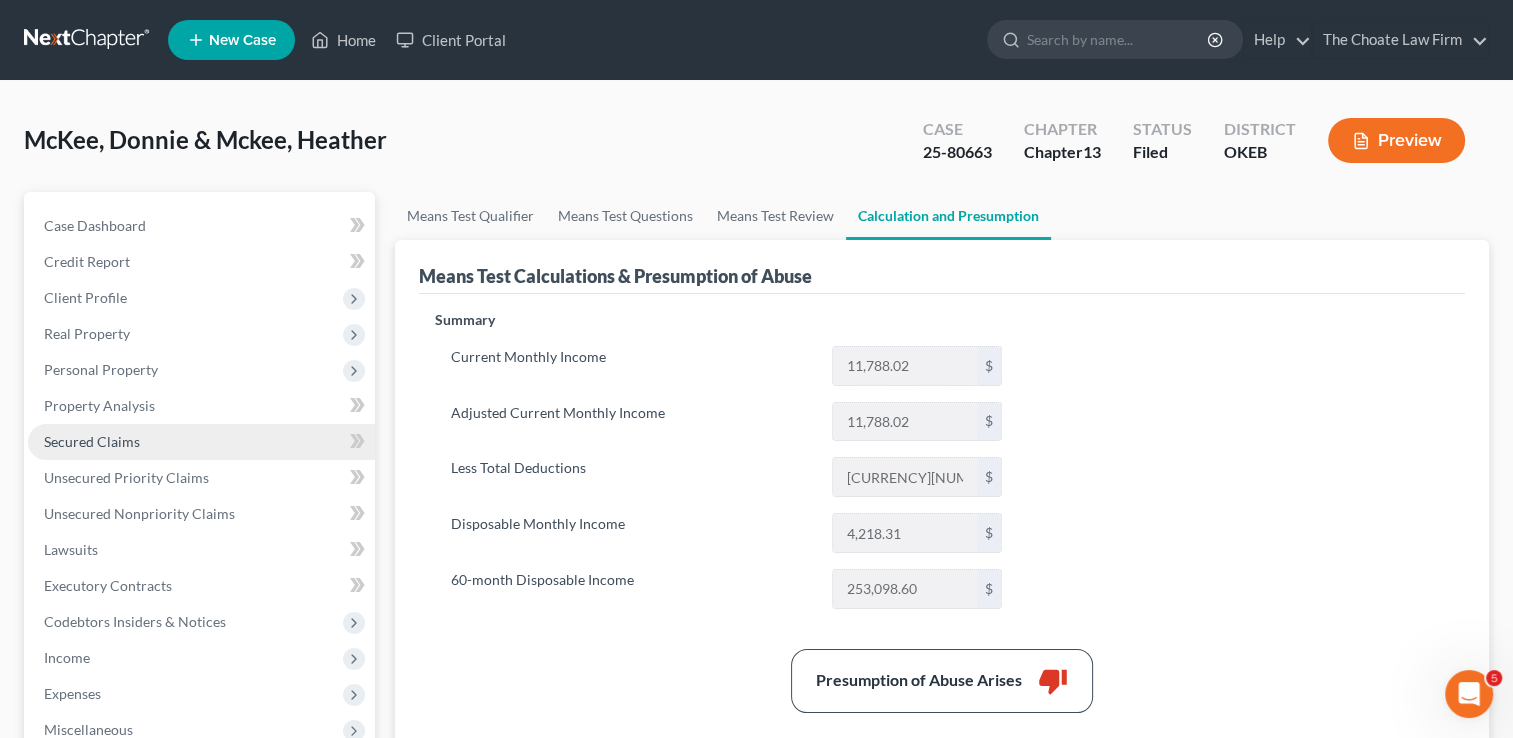 click on "Secured Claims" at bounding box center [201, 442] 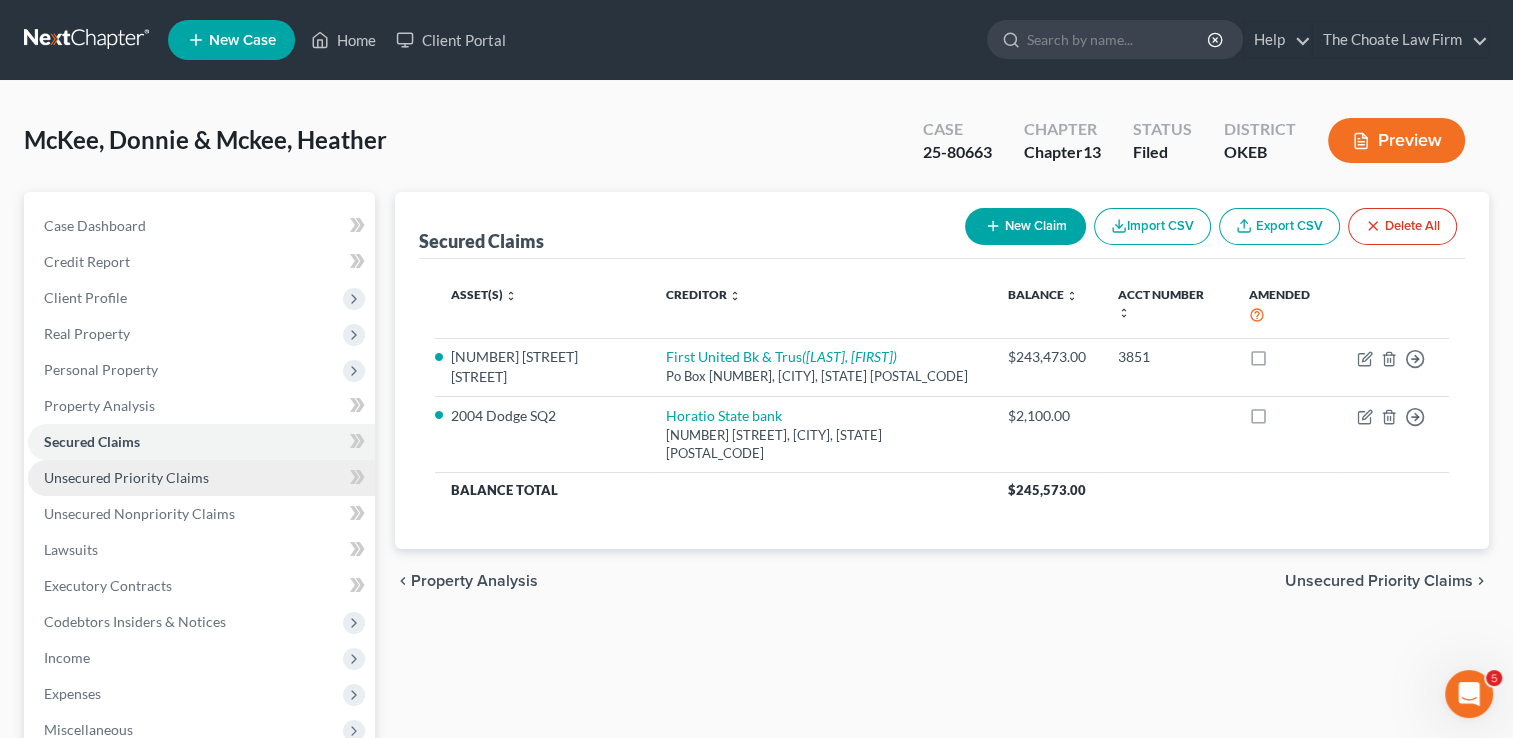 click on "Unsecured Priority Claims" at bounding box center (126, 477) 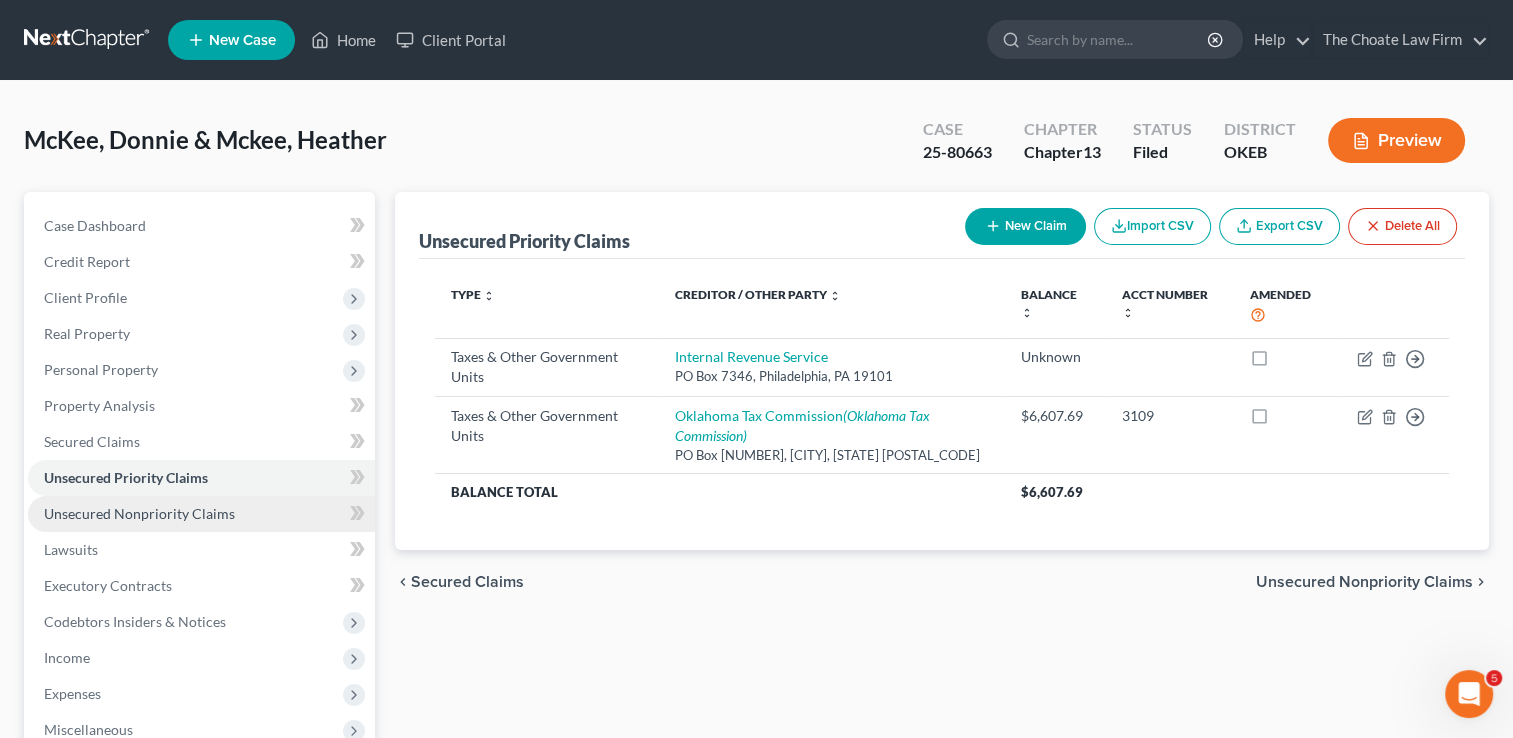 click on "Unsecured Nonpriority Claims" at bounding box center [139, 513] 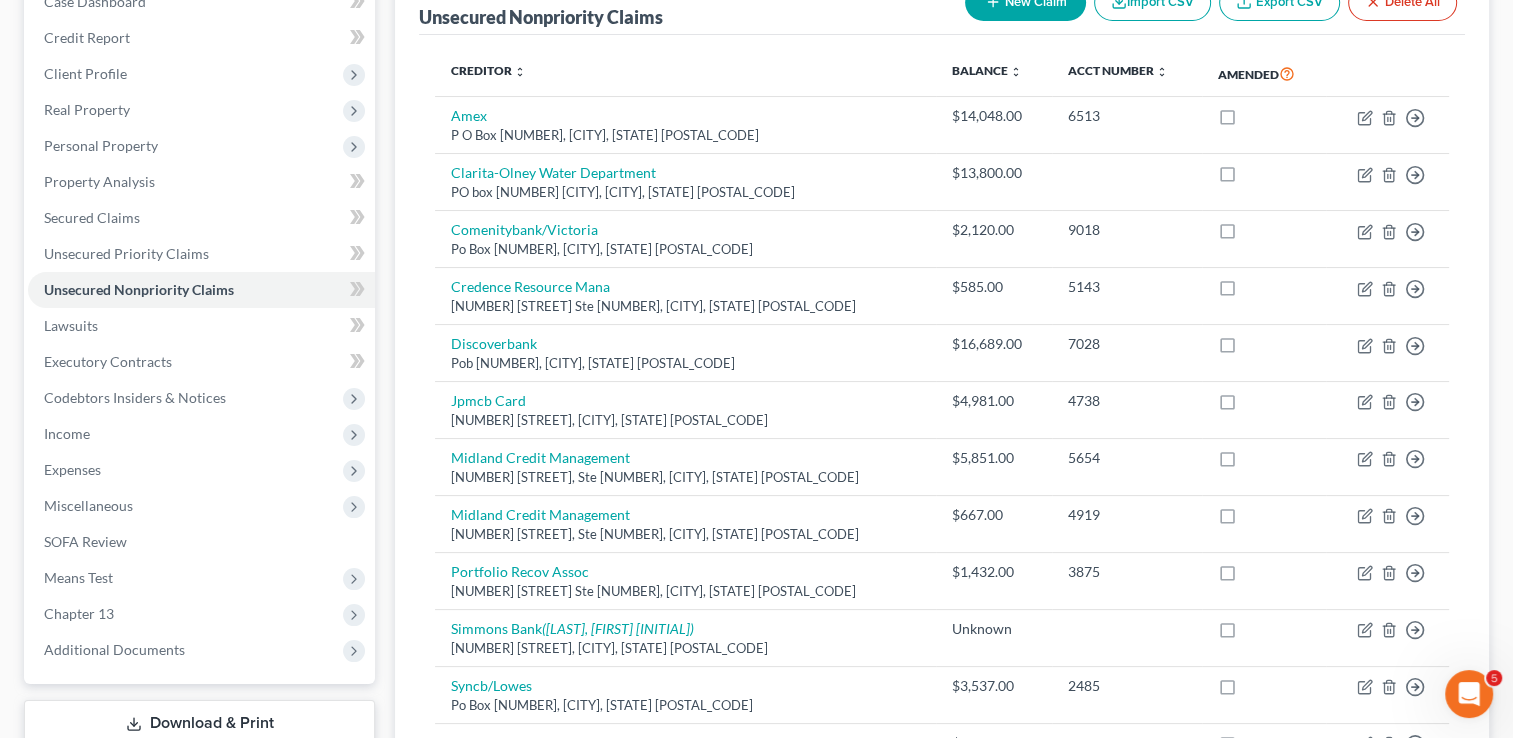 scroll, scrollTop: 223, scrollLeft: 0, axis: vertical 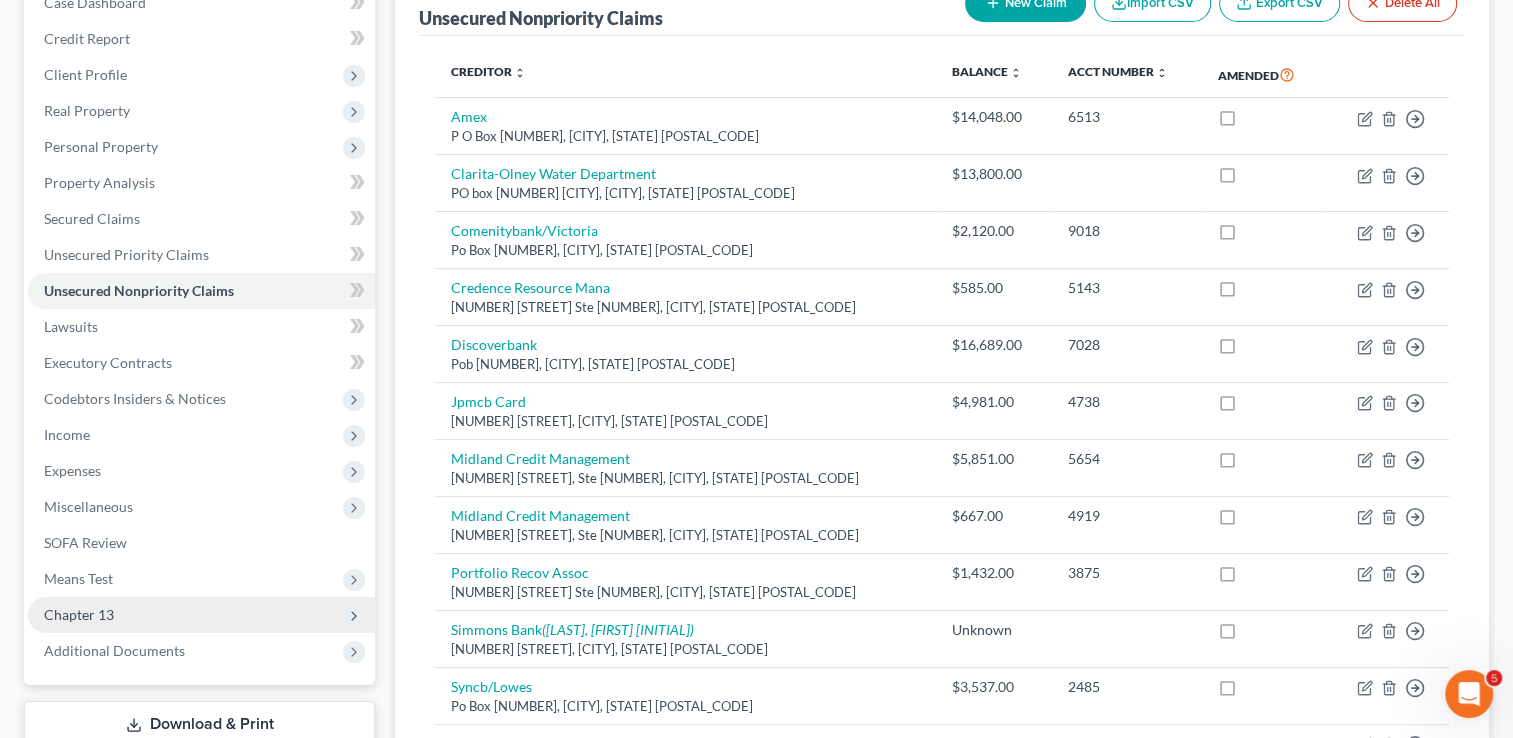 click on "Chapter 13" at bounding box center (201, 615) 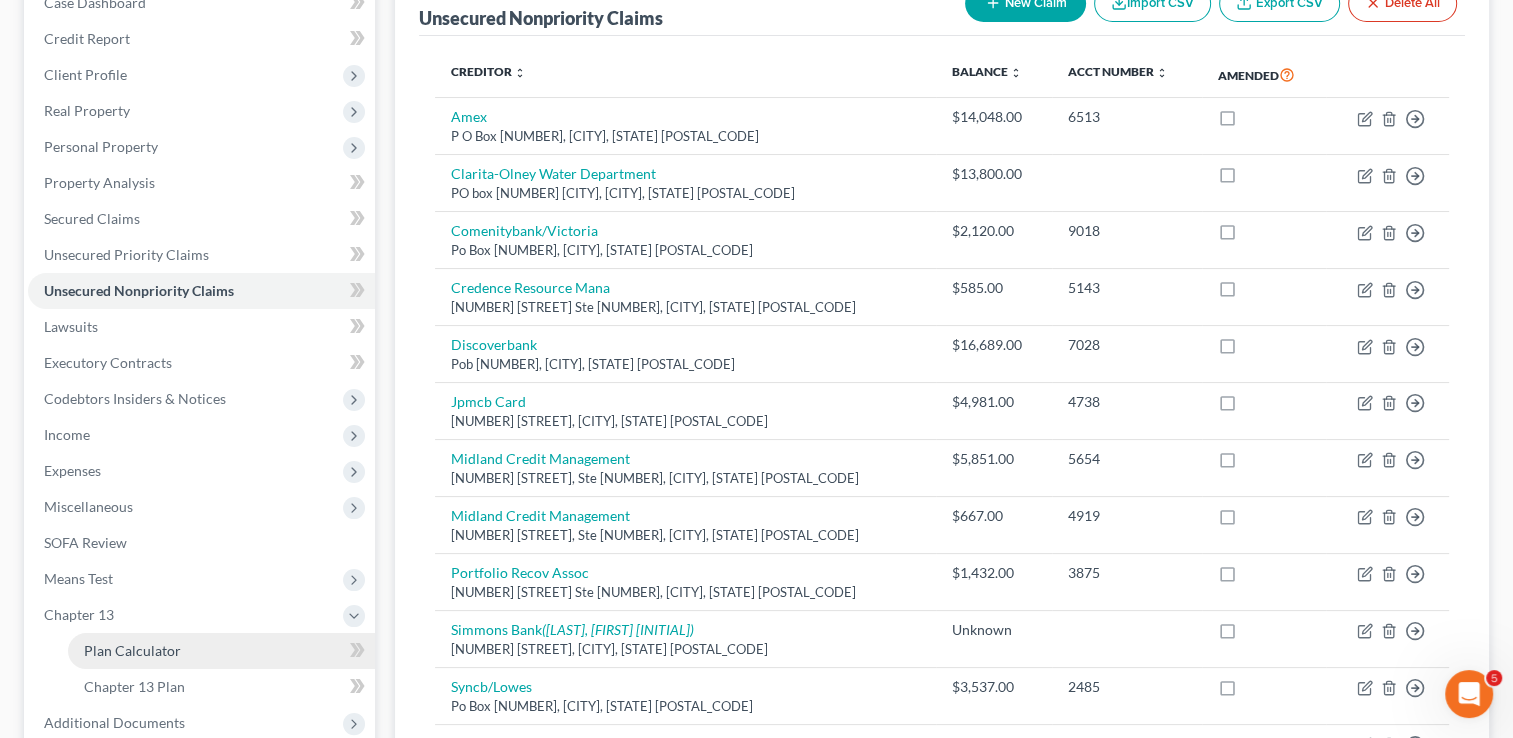 click on "Plan Calculator" at bounding box center (221, 651) 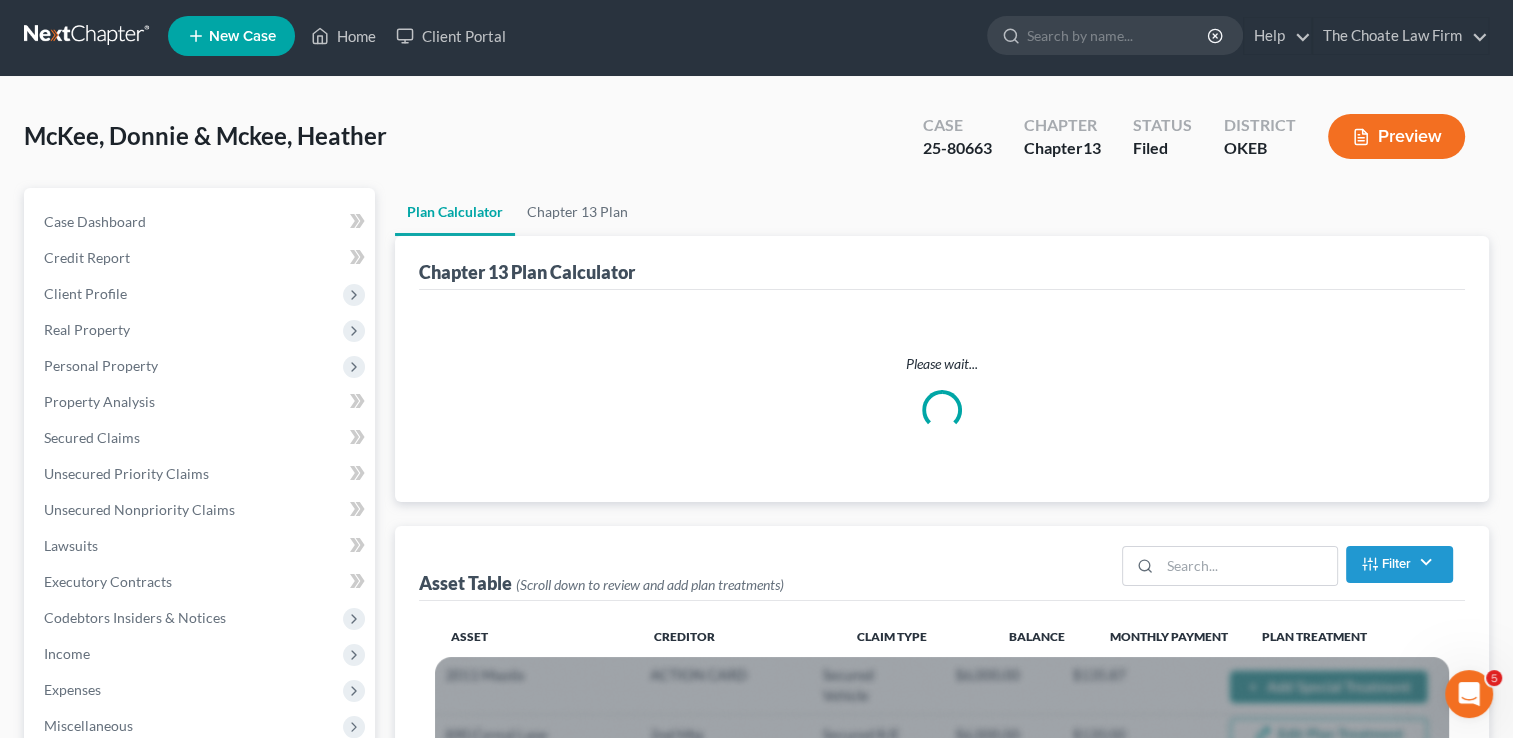 scroll, scrollTop: 0, scrollLeft: 0, axis: both 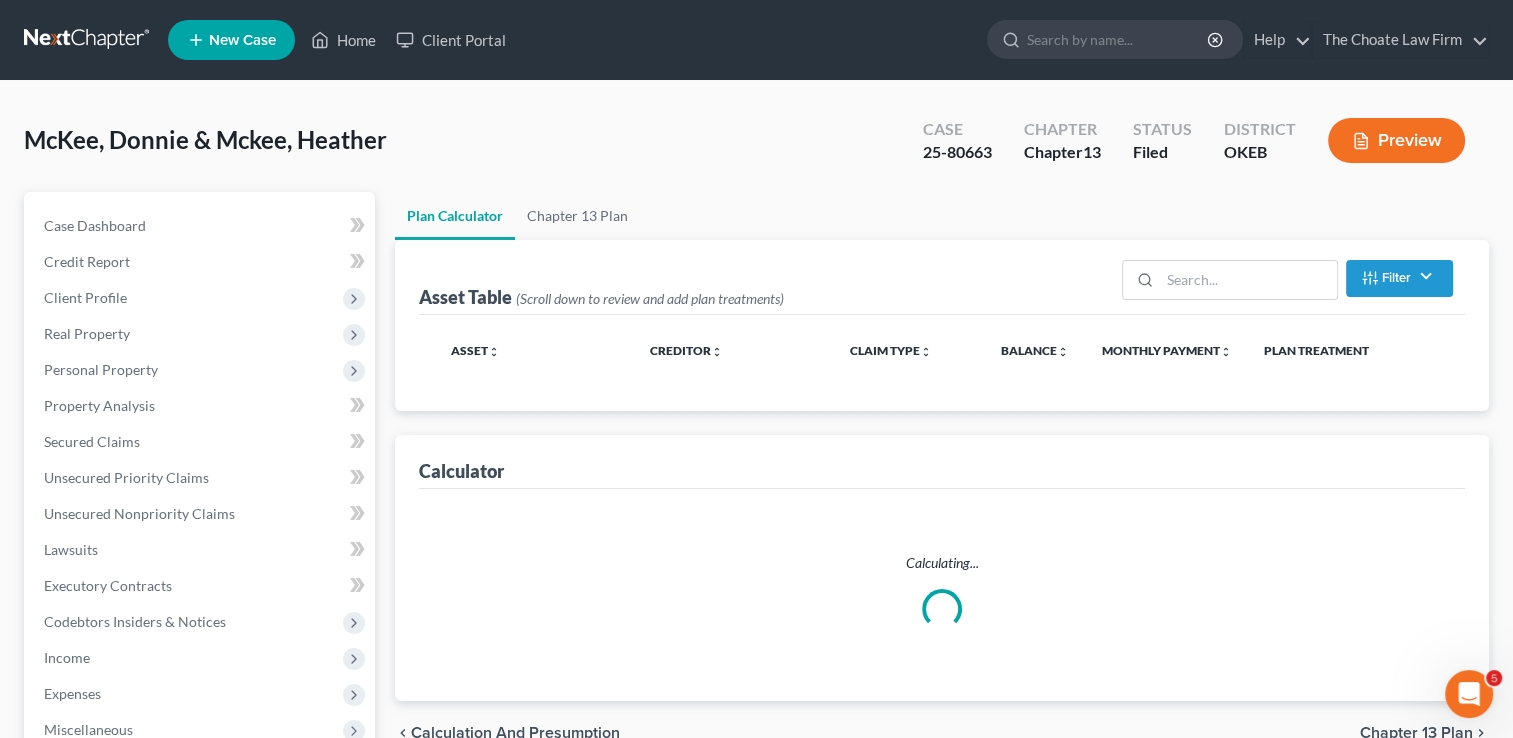 select on "59" 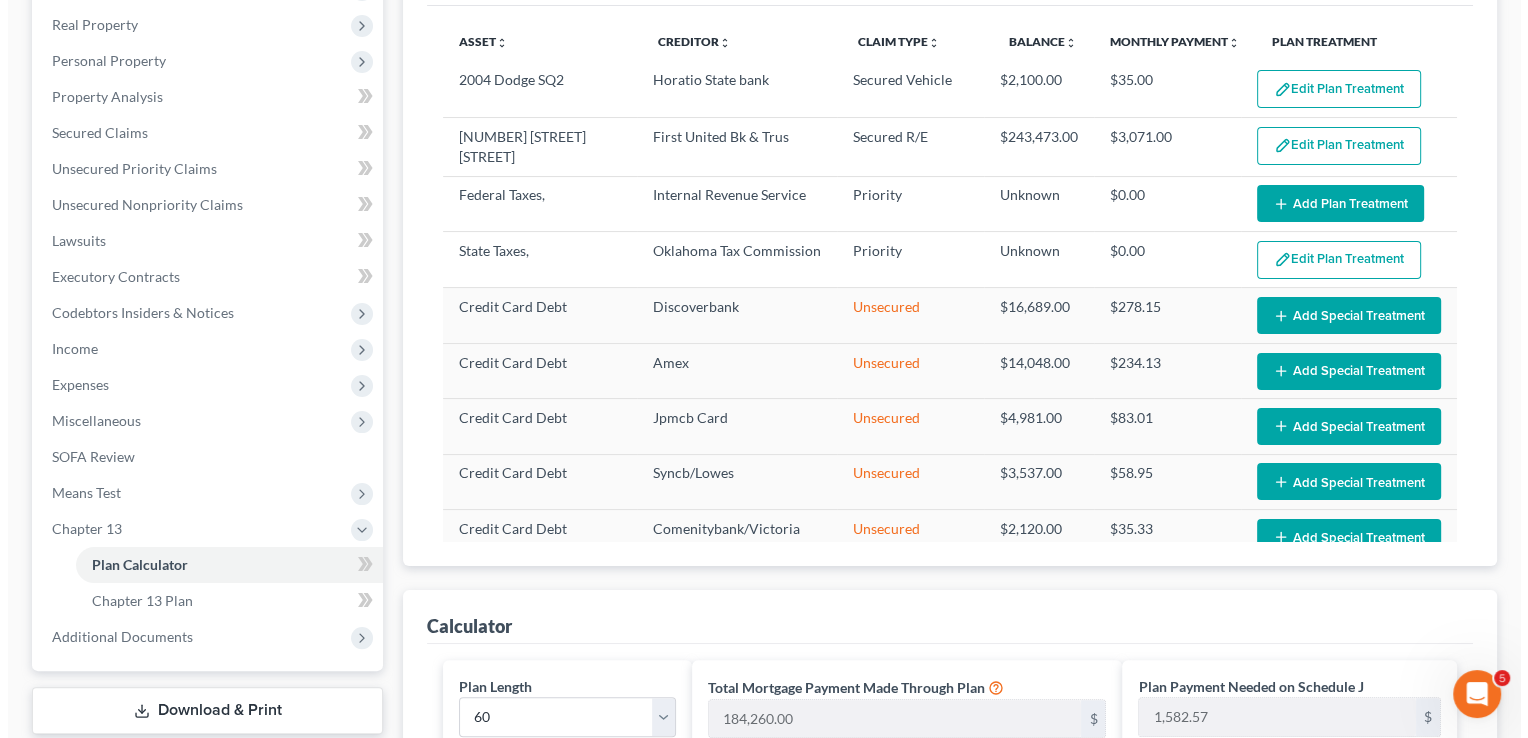 scroll, scrollTop: 316, scrollLeft: 0, axis: vertical 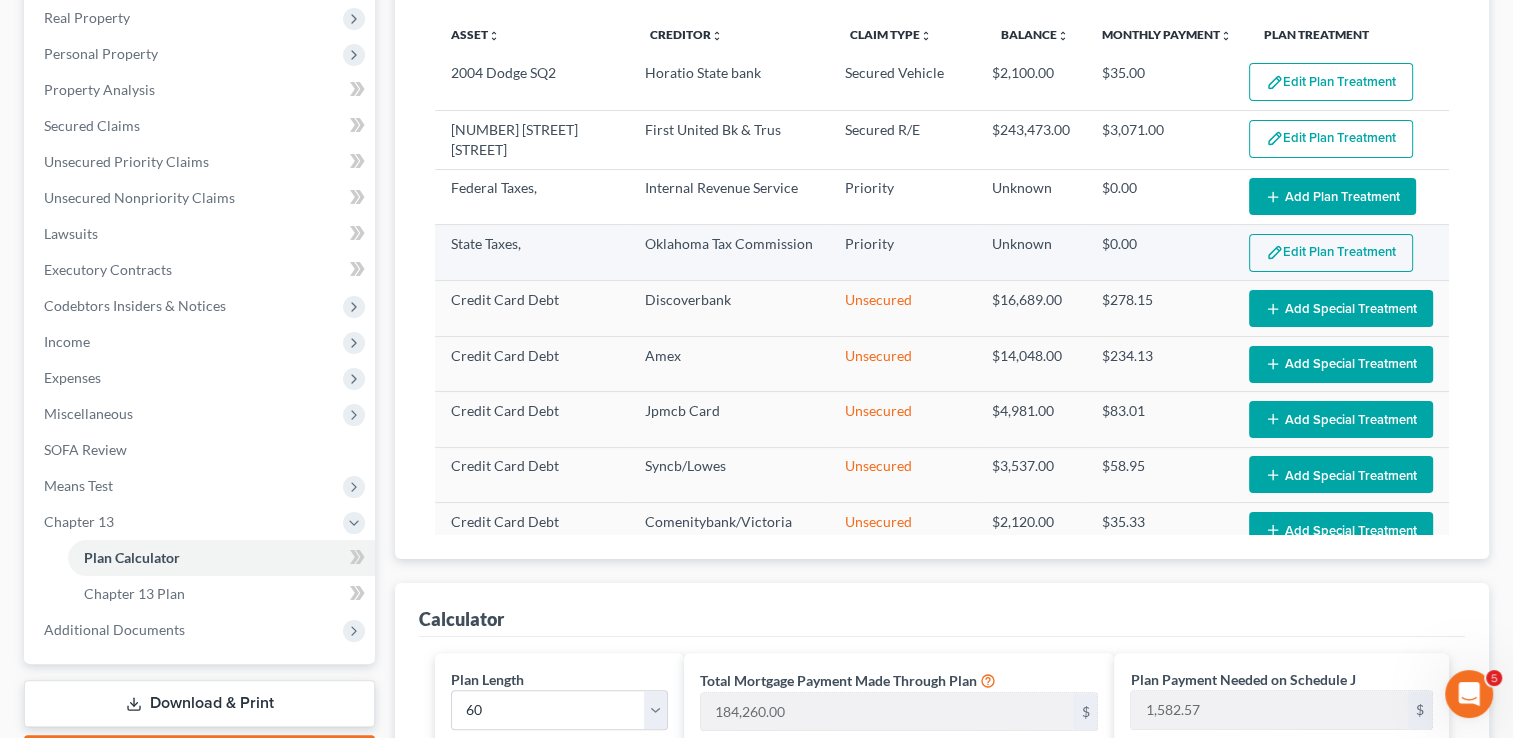 click on "Edit Plan Treatment" at bounding box center [1331, 253] 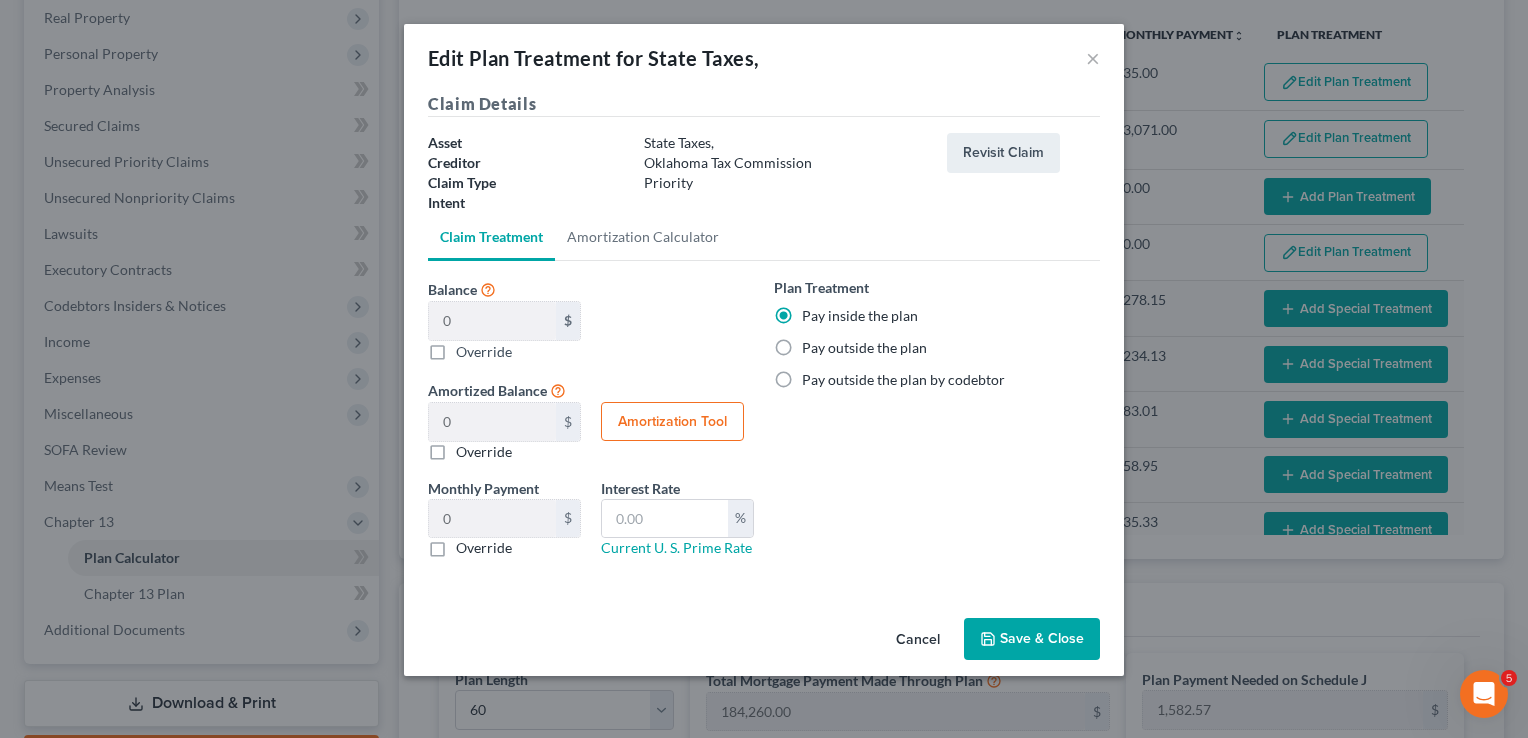 click on "Cancel" at bounding box center (918, 640) 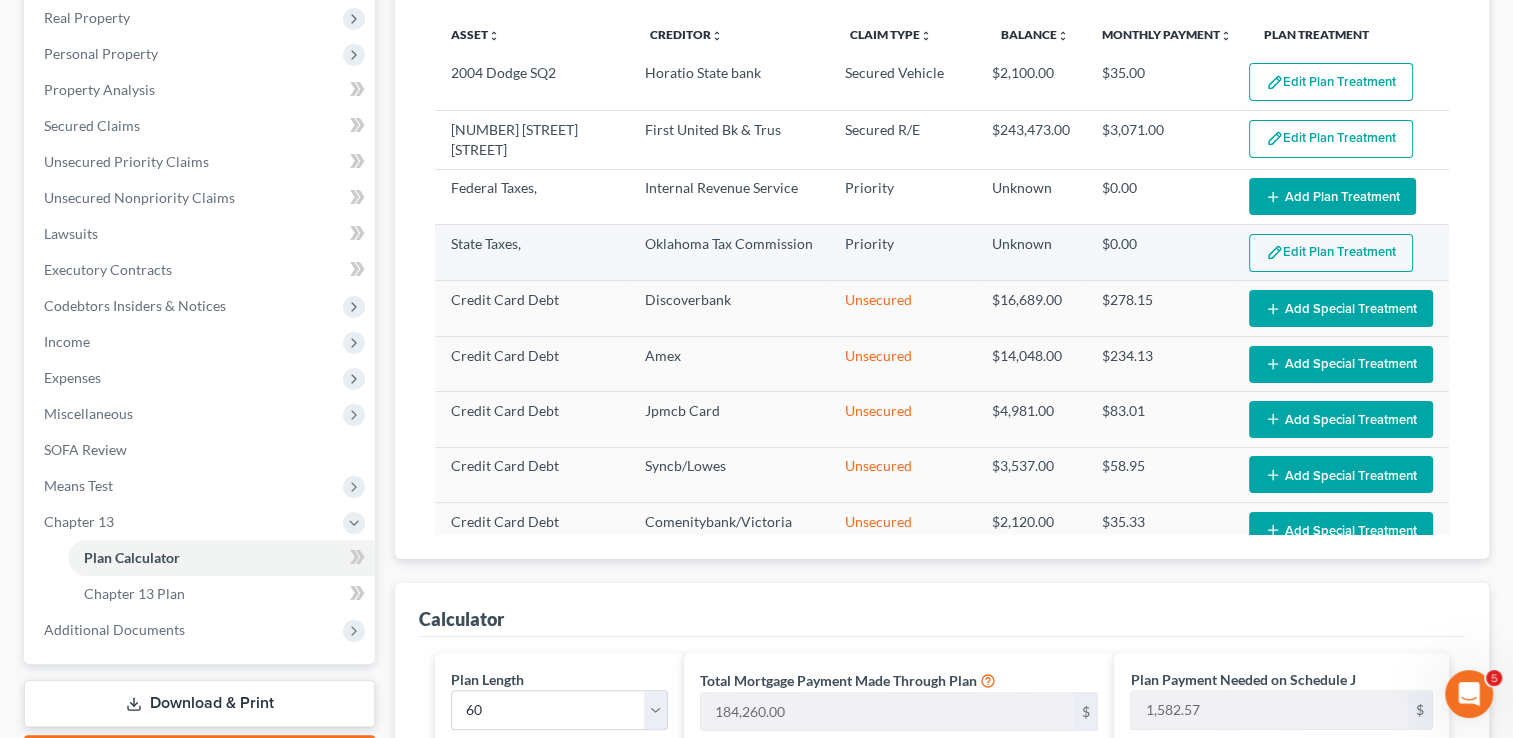 click on "Edit Plan Treatment" at bounding box center [1331, 253] 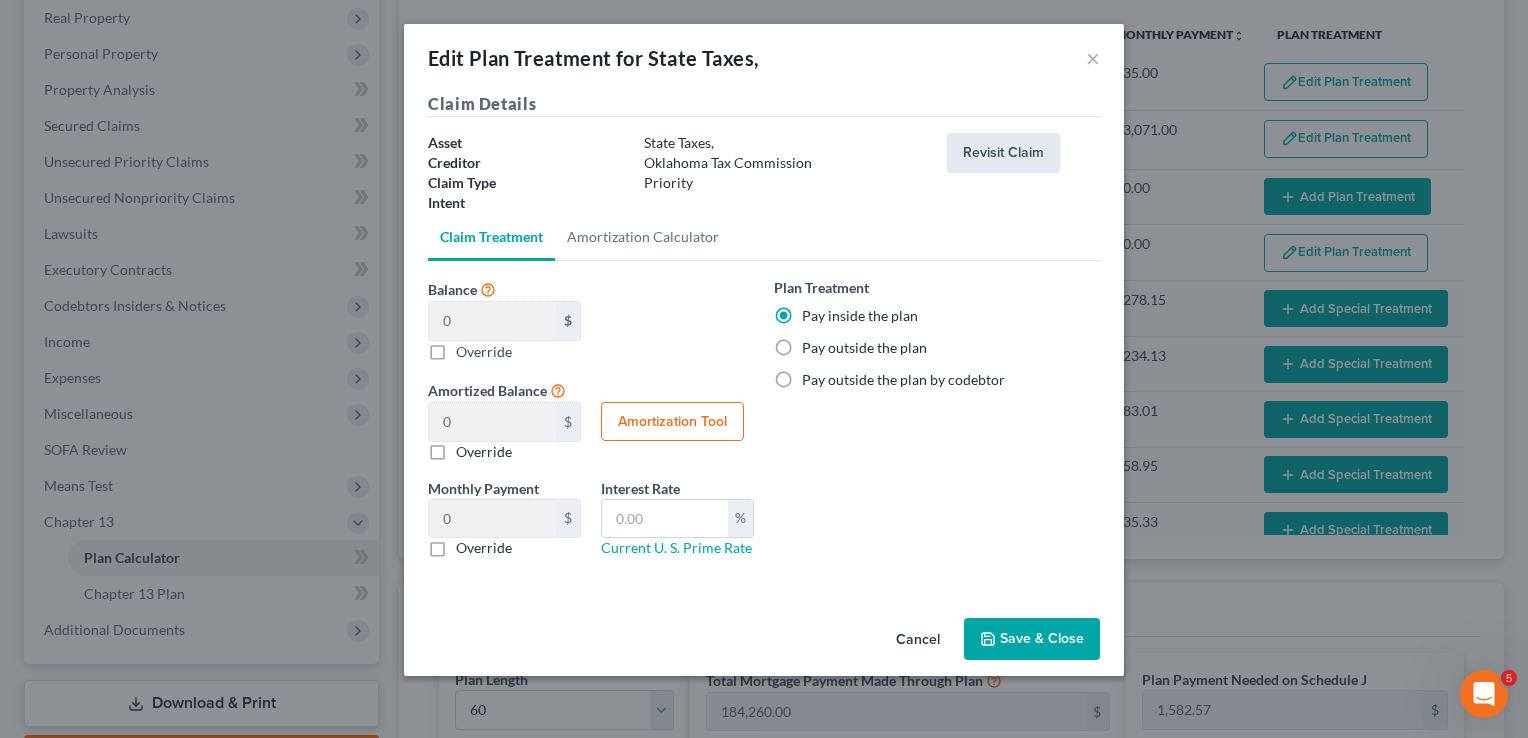 click on "Revisit Claim" at bounding box center (1003, 153) 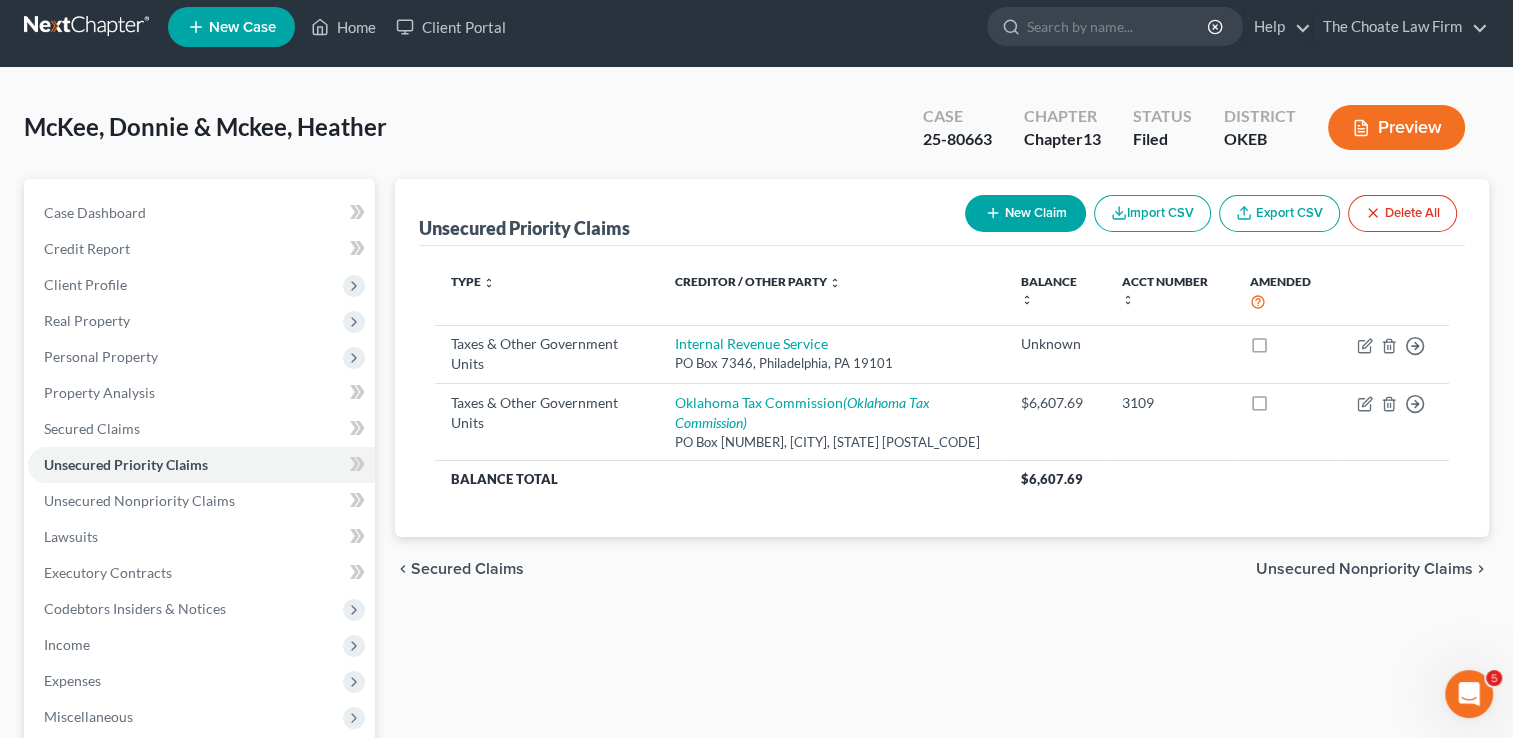scroll, scrollTop: 0, scrollLeft: 0, axis: both 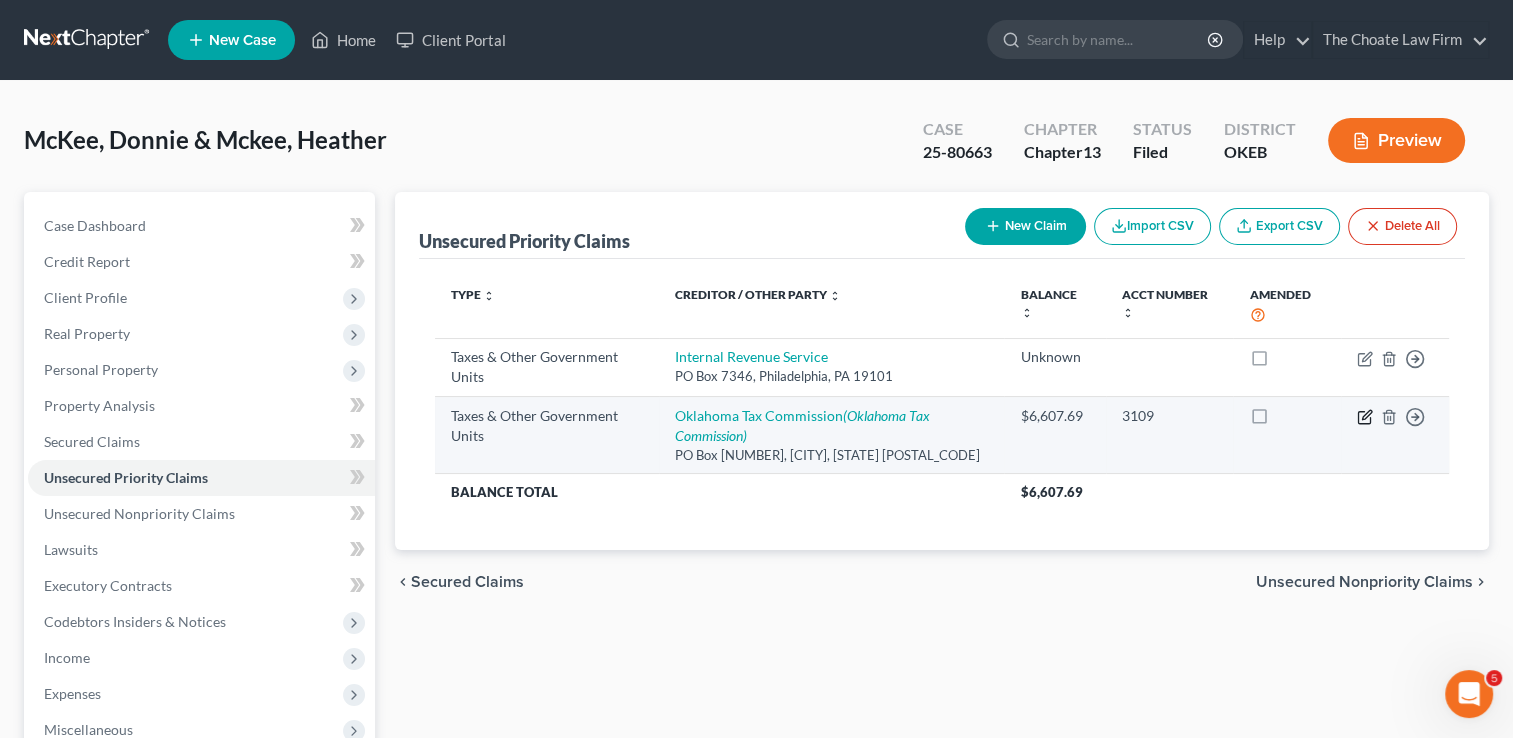click 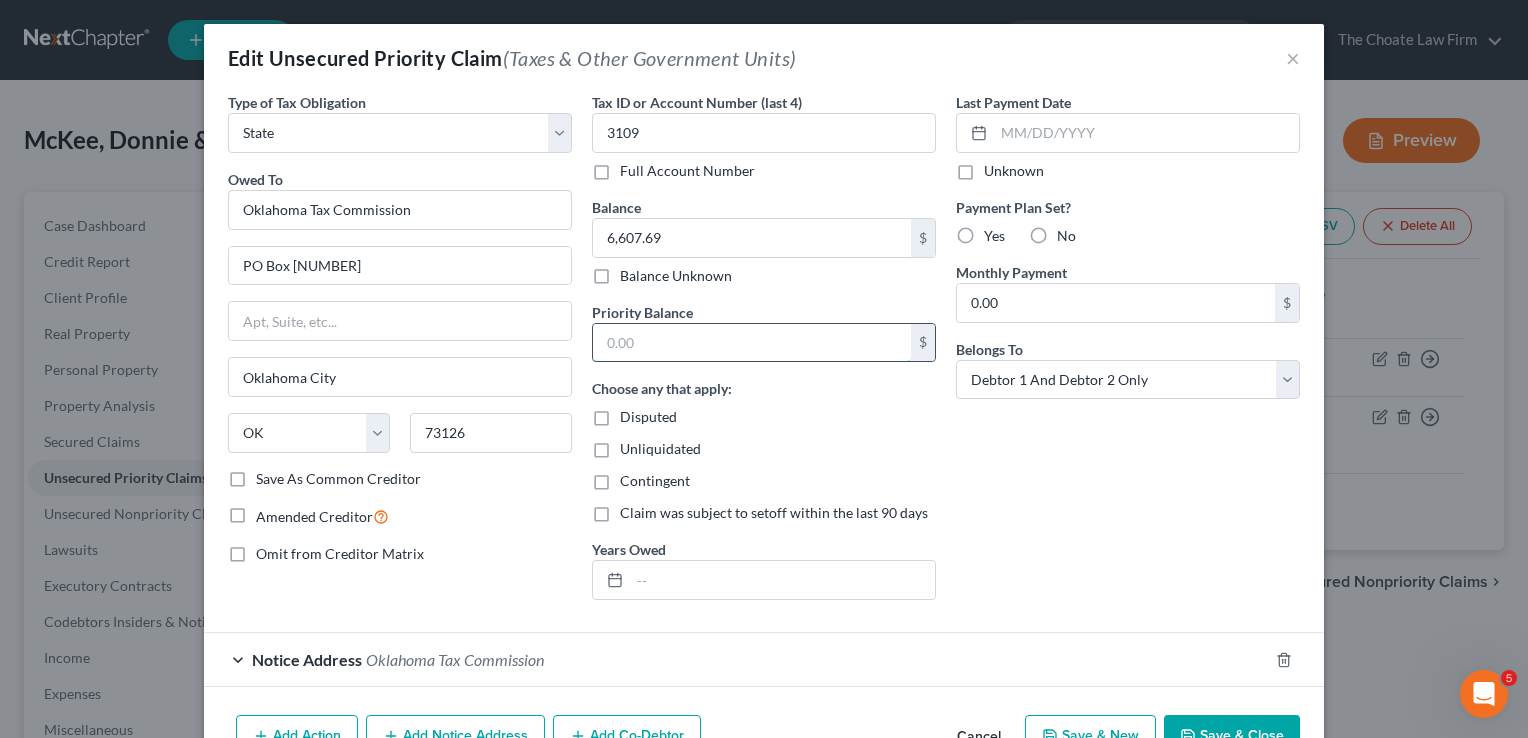 click at bounding box center [752, 343] 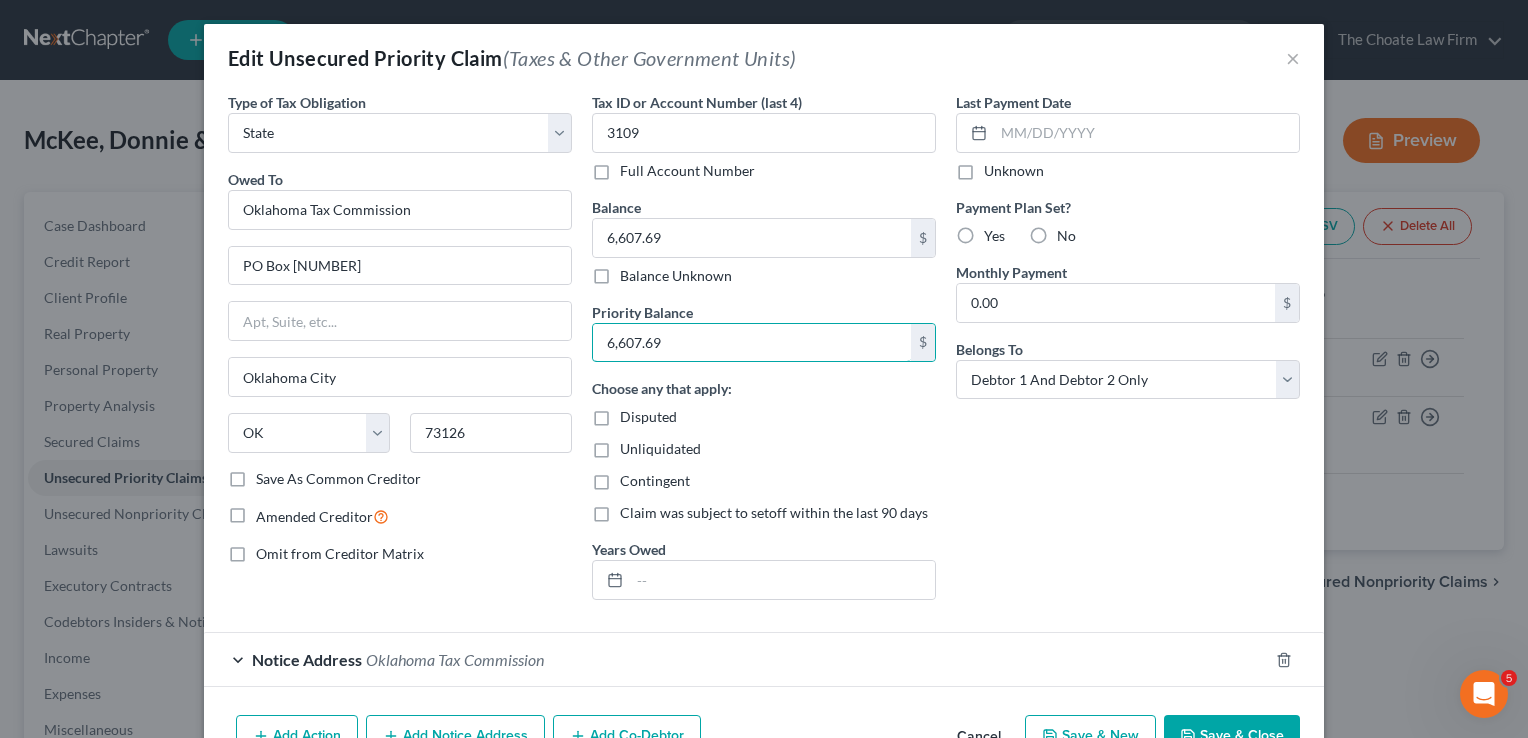 type on "6,607.69" 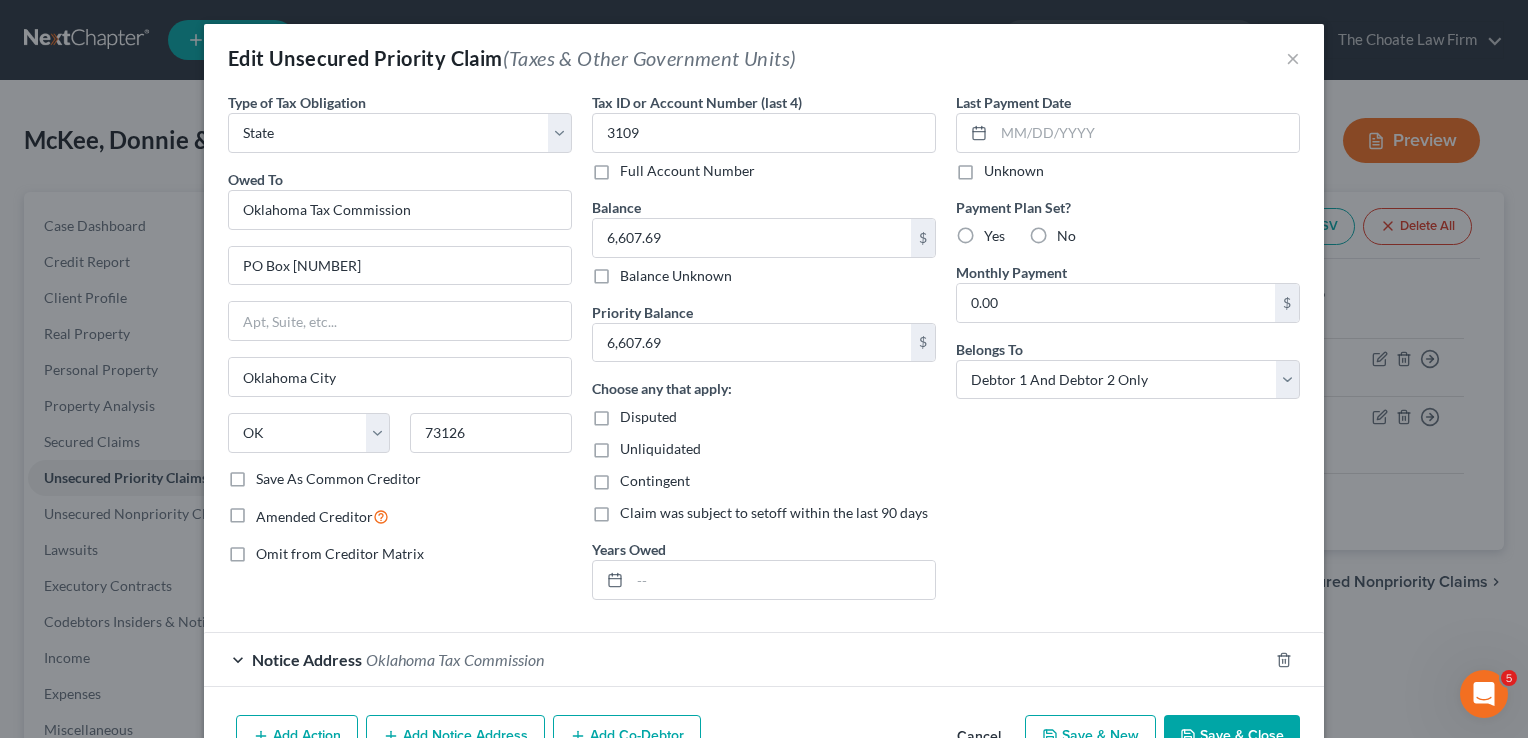 click on "Save & Close" at bounding box center [1232, 736] 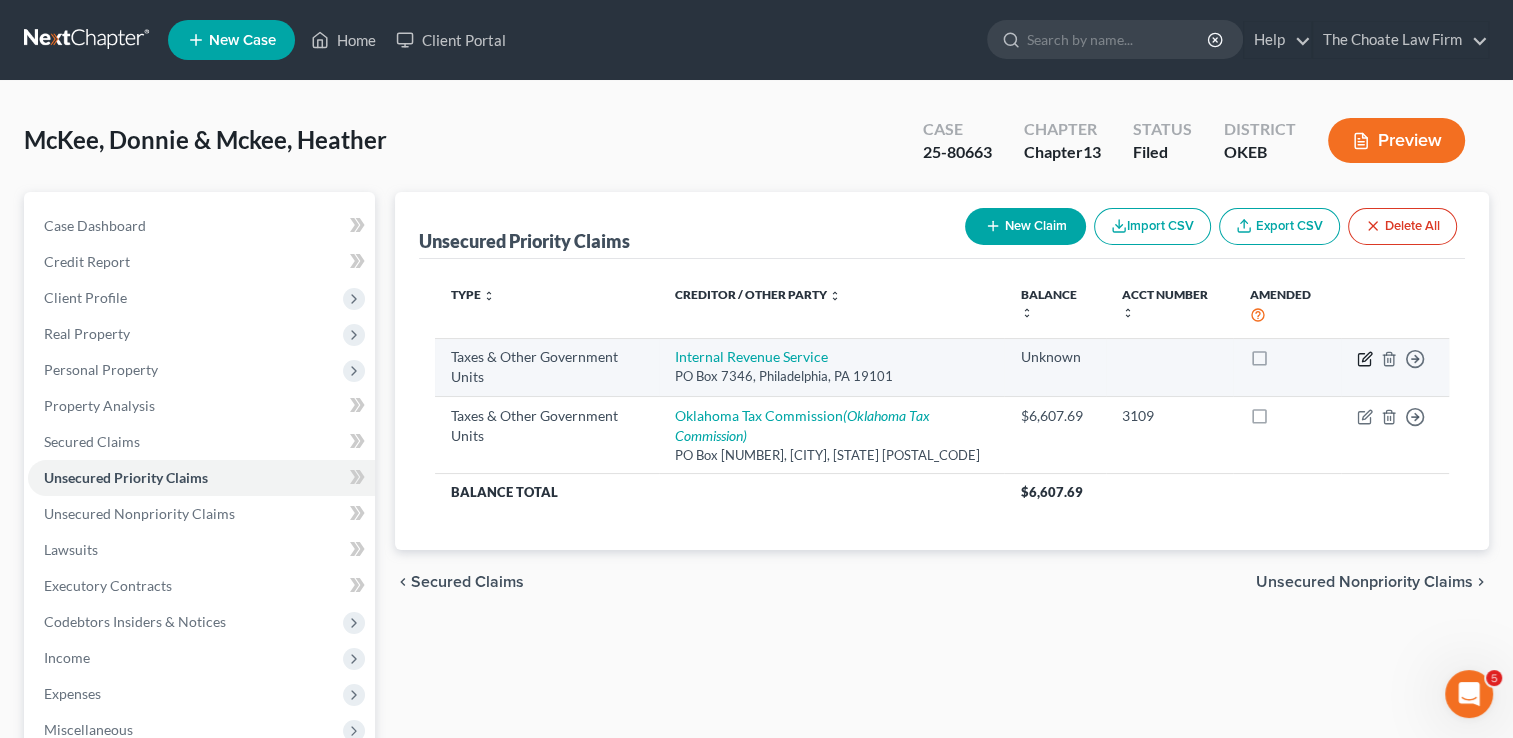 click 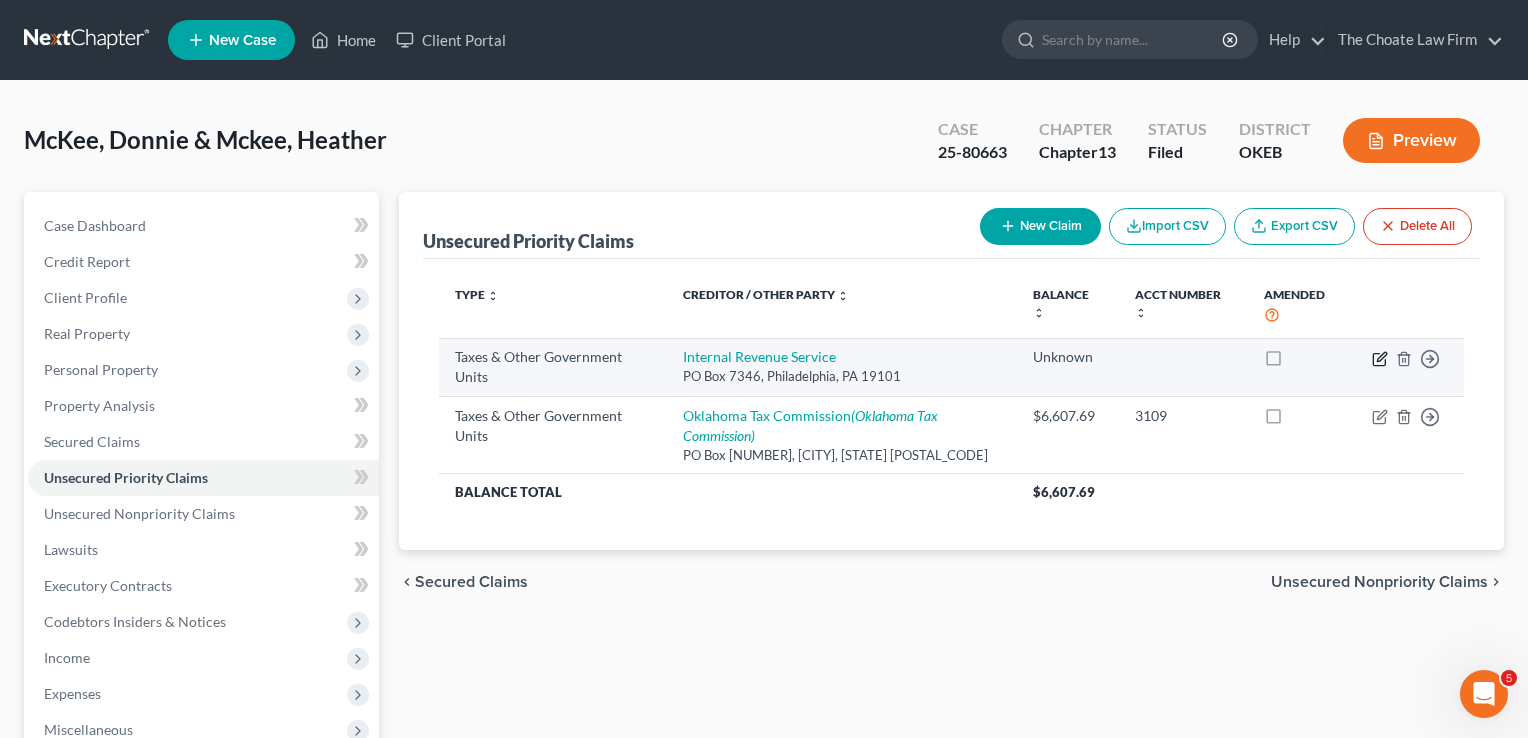 select on "0" 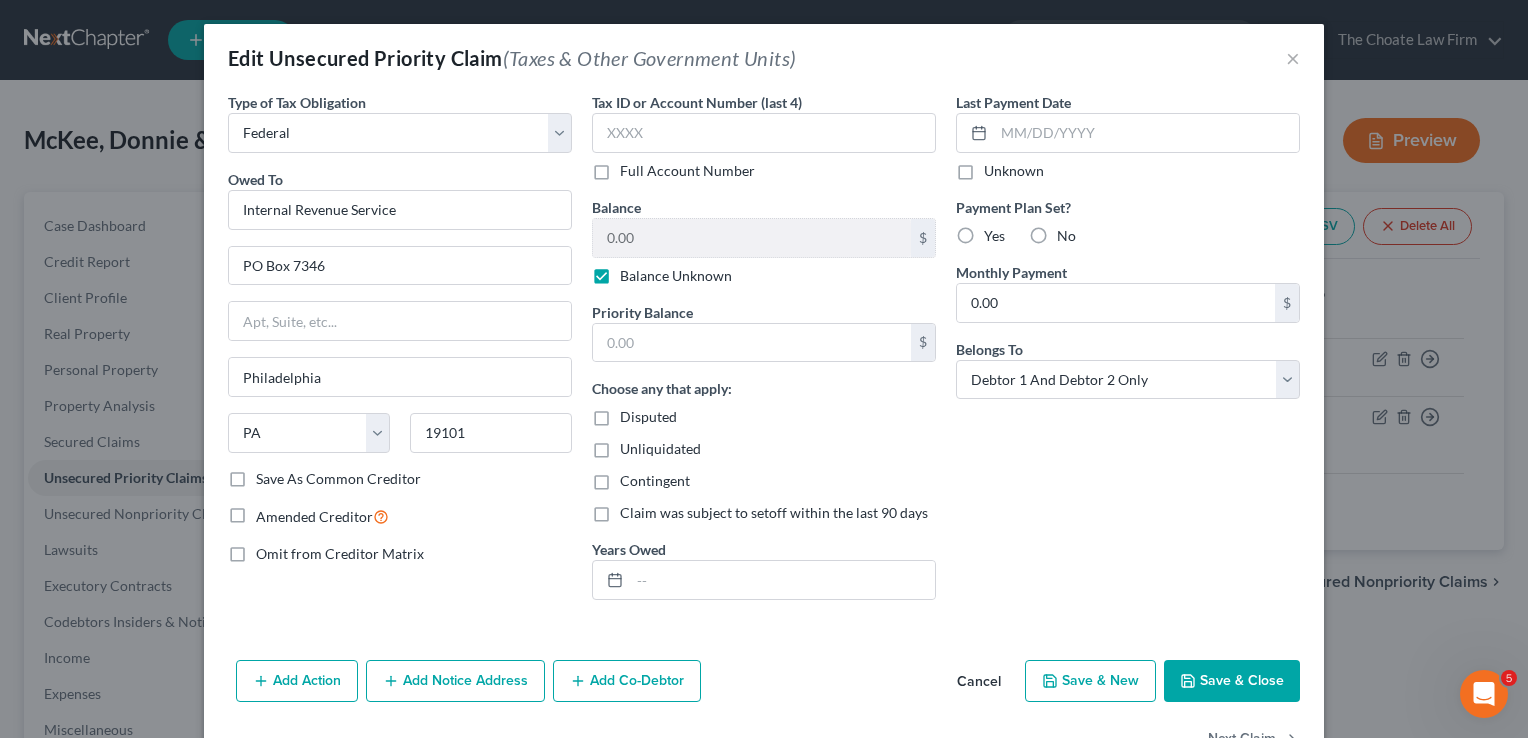 click on "Balance Unknown" at bounding box center [676, 276] 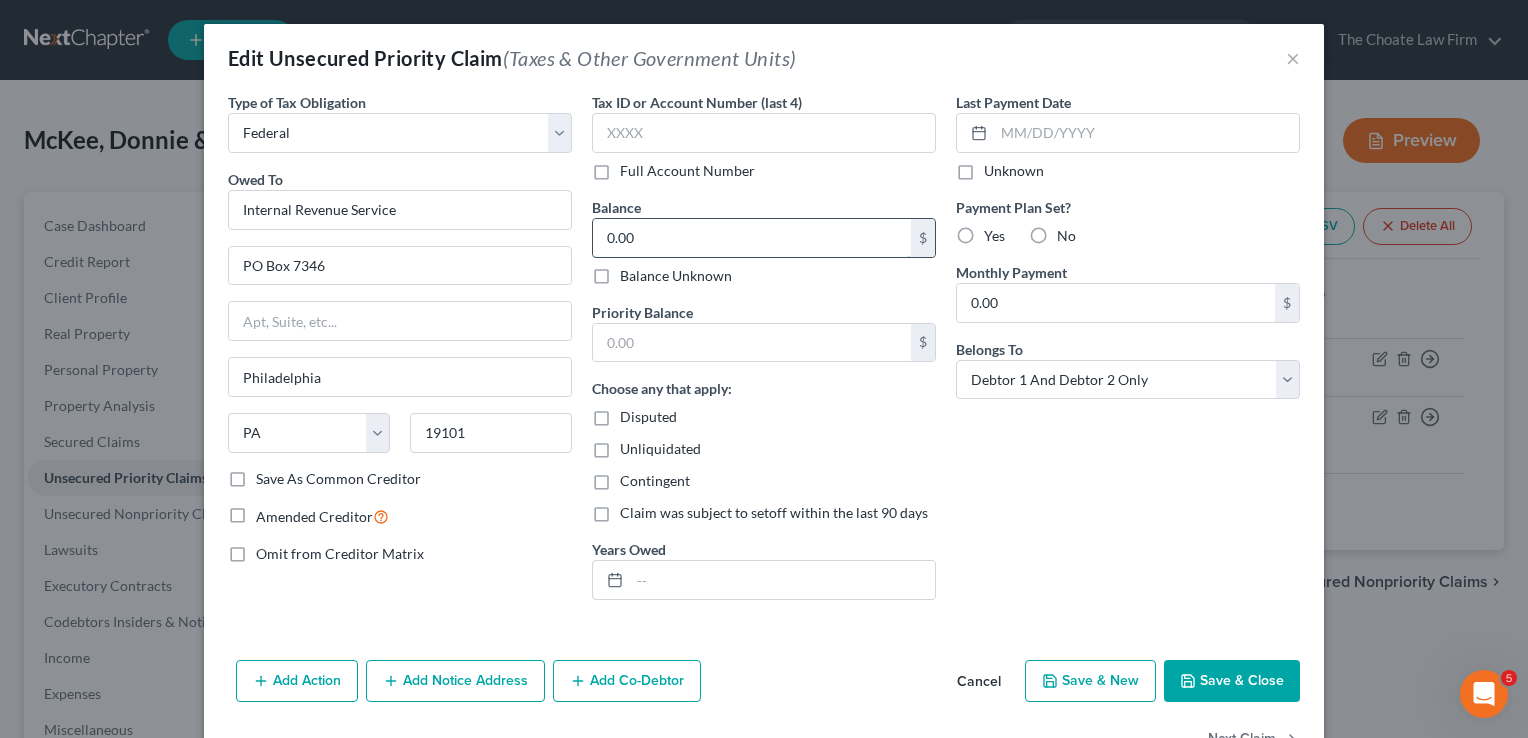 click on "0.00" at bounding box center (752, 238) 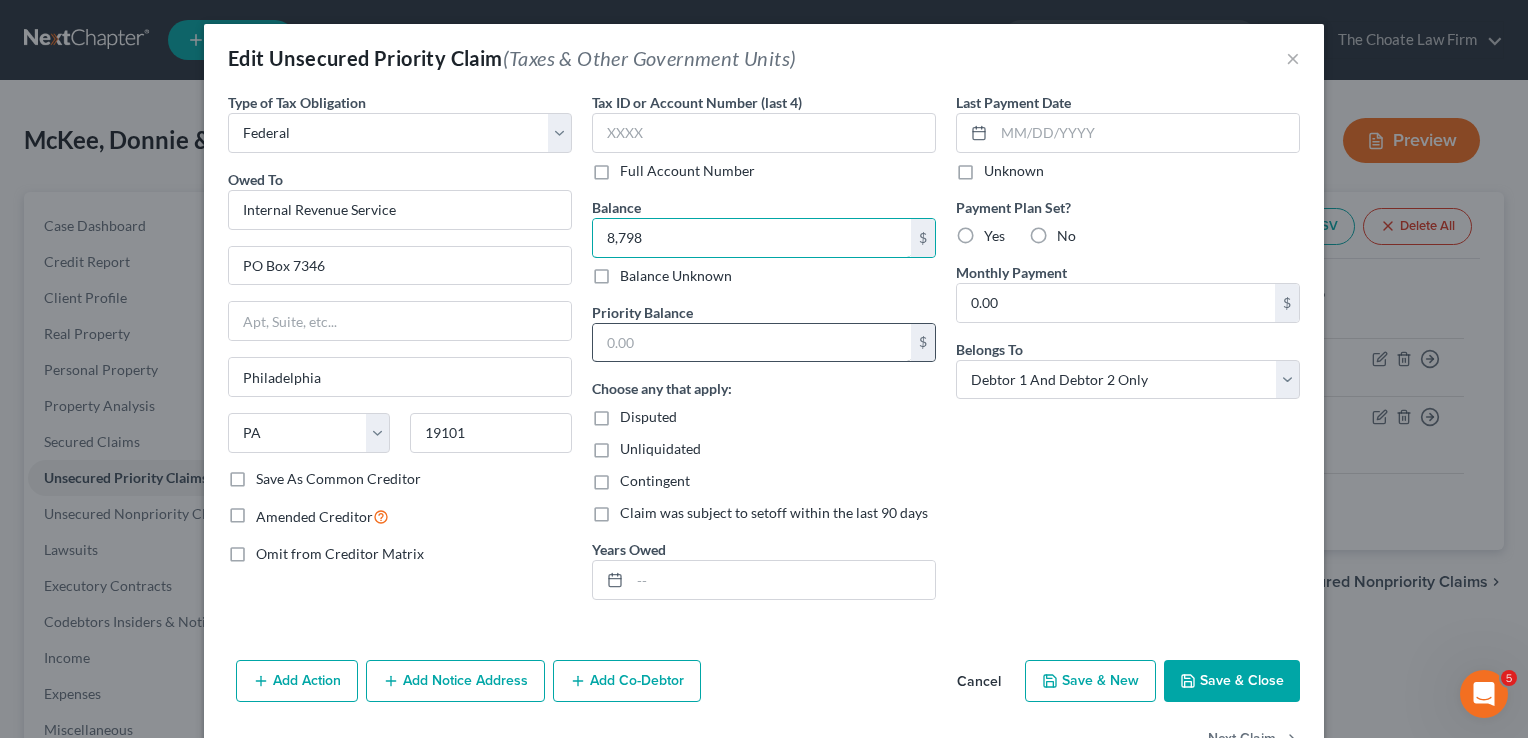 type on "8,798" 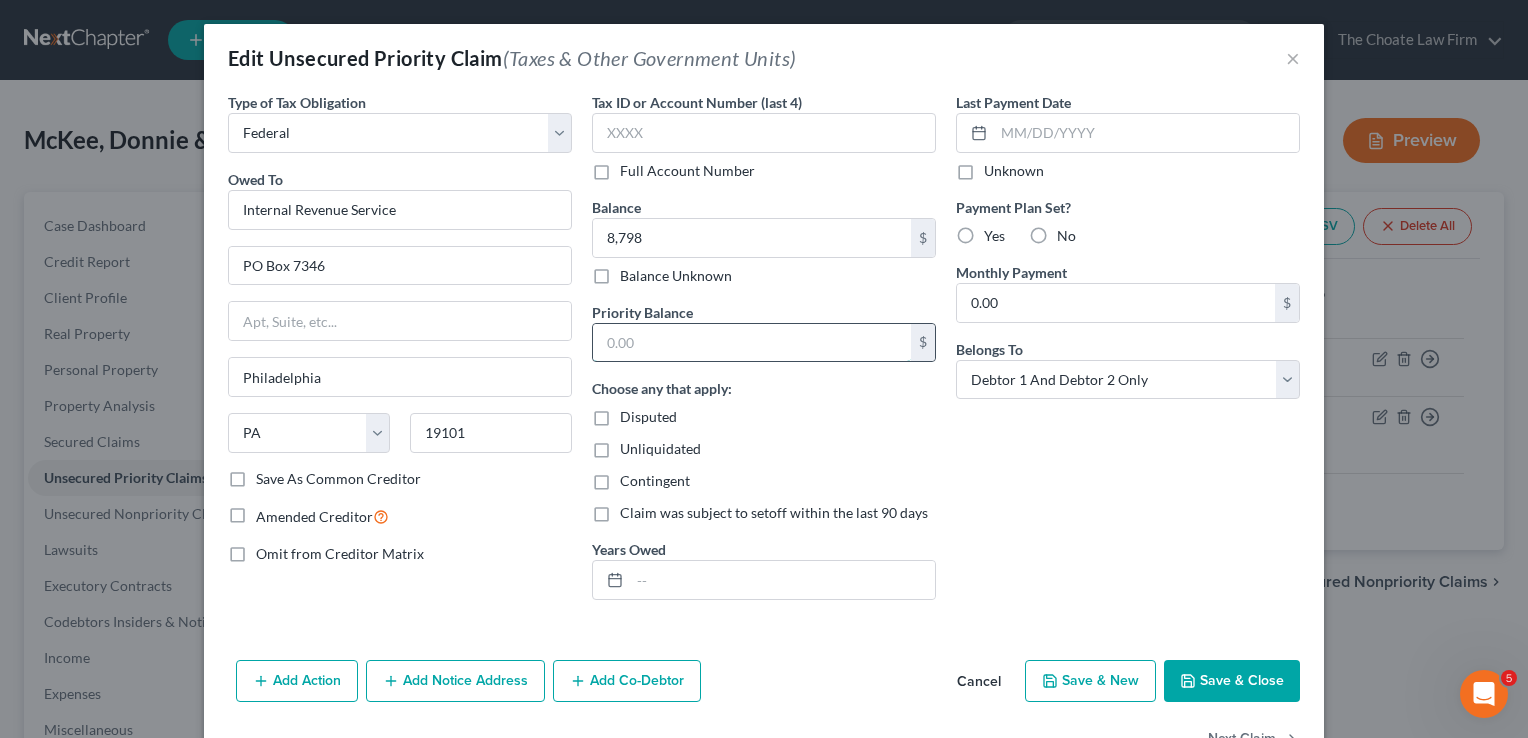 click at bounding box center [752, 343] 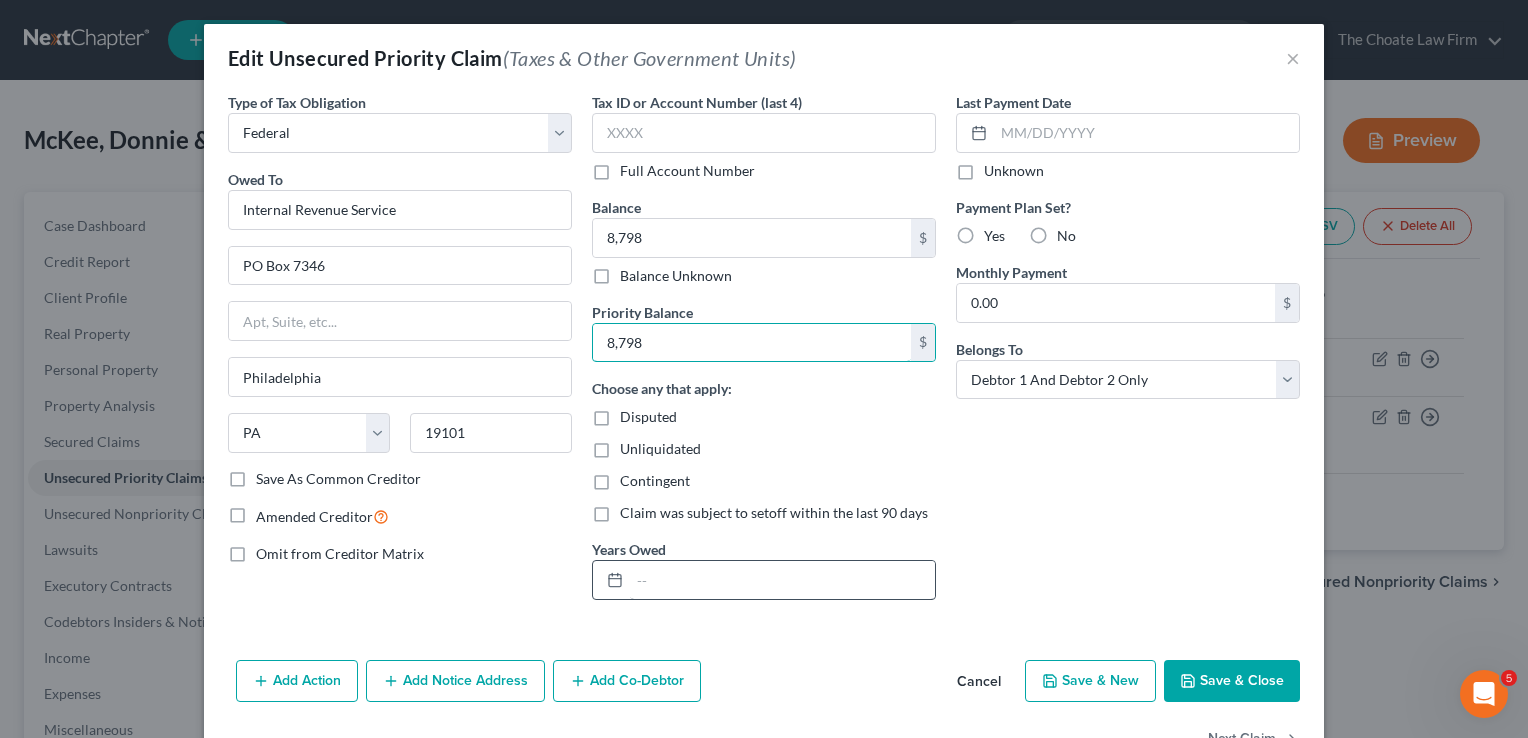type on "8,798" 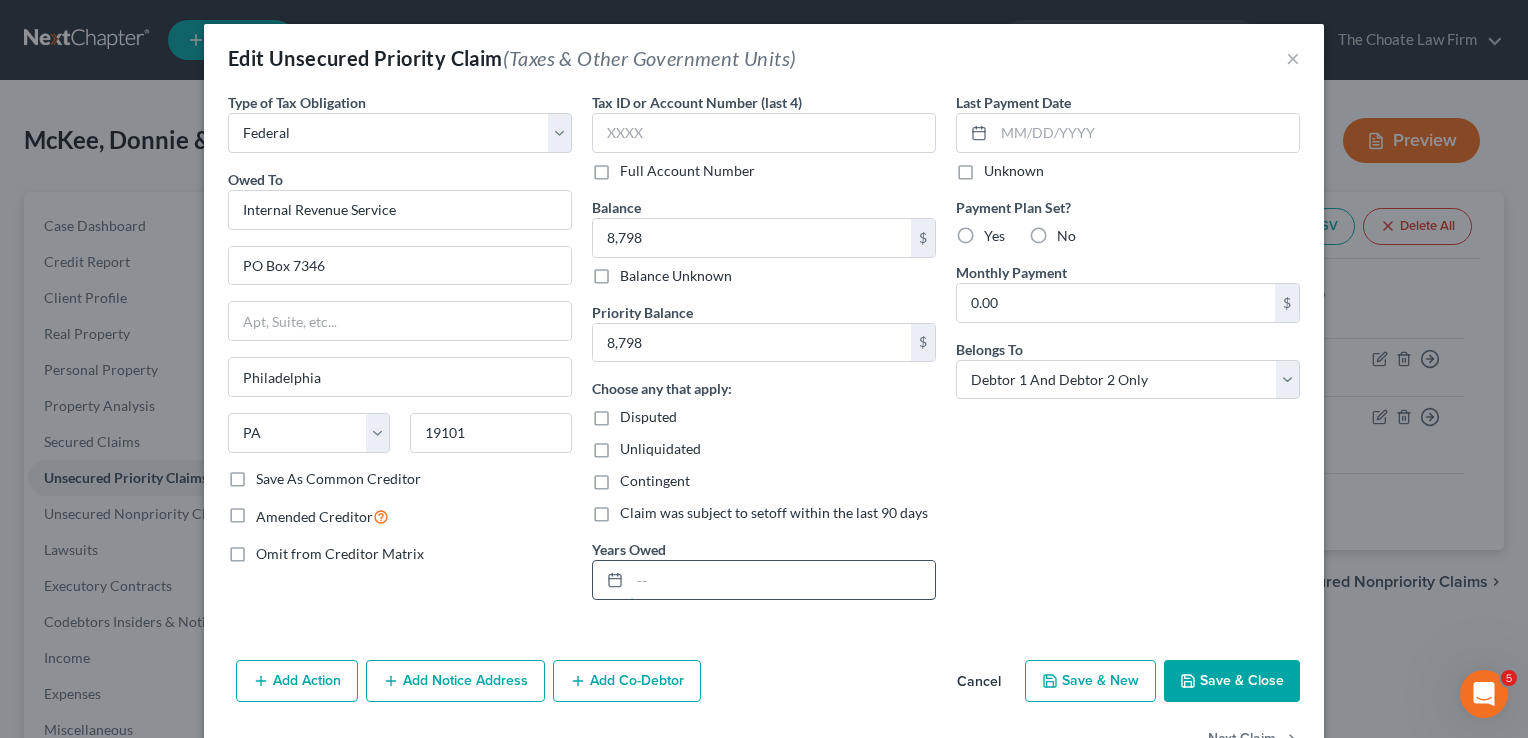 click at bounding box center (782, 580) 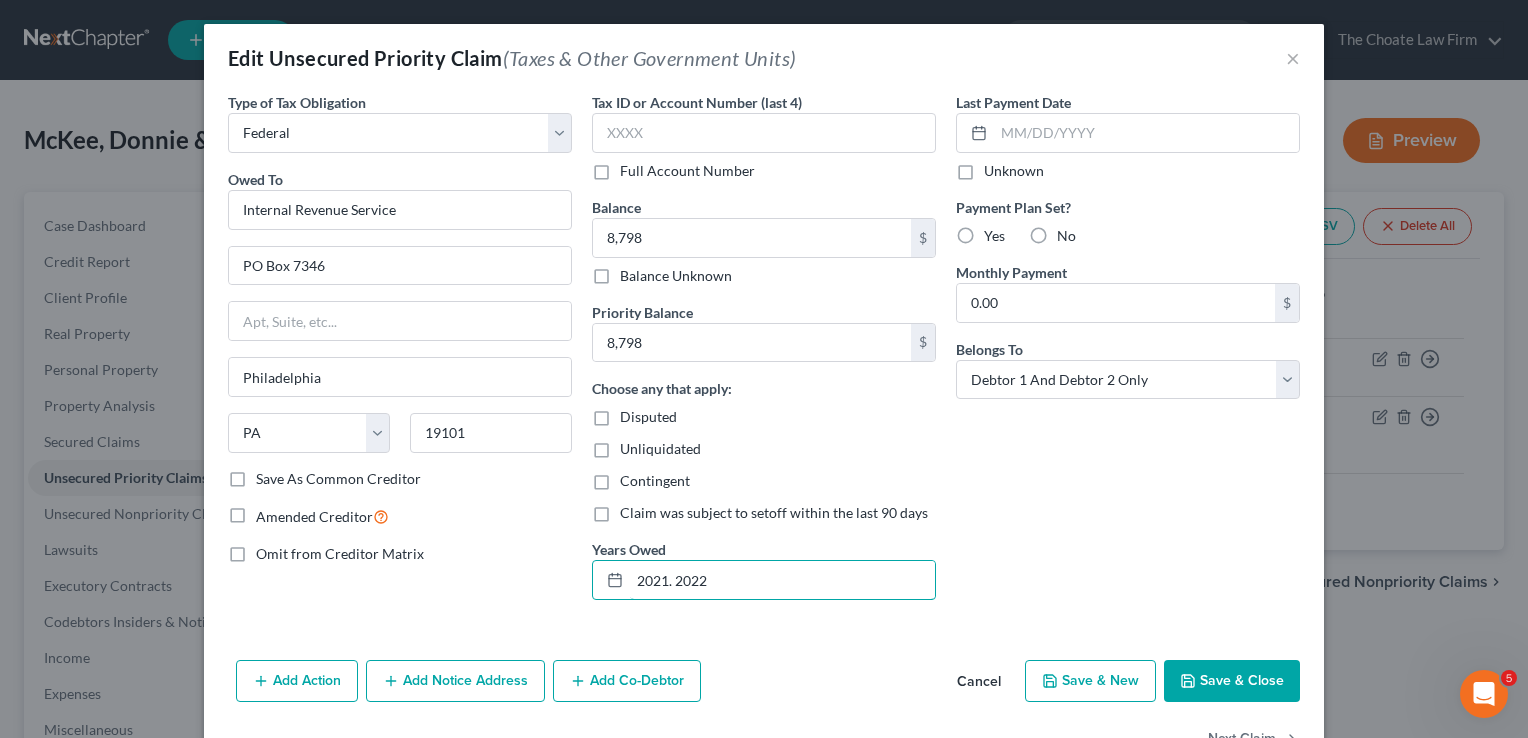 type on "2021. 2022" 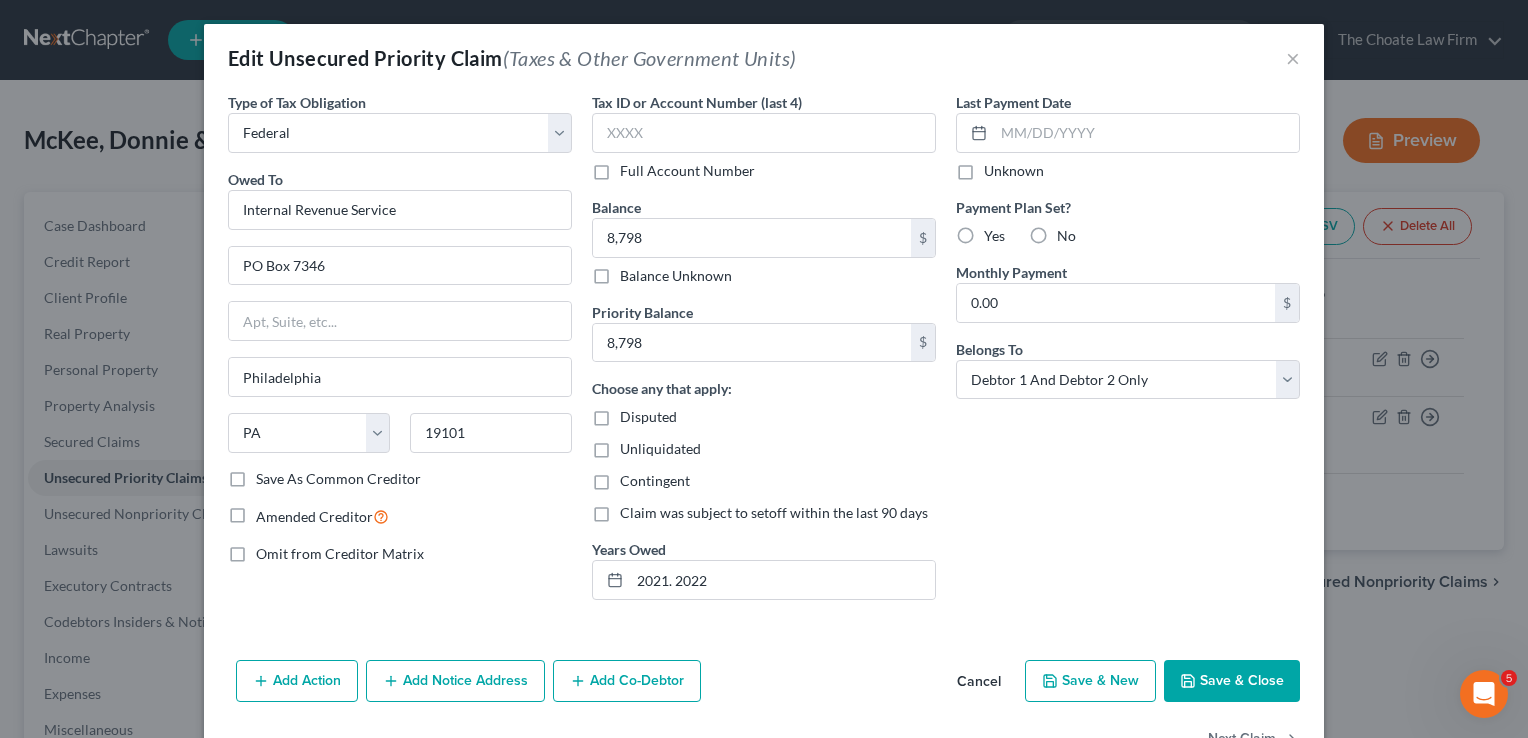 click on "Save & Close" at bounding box center (1232, 681) 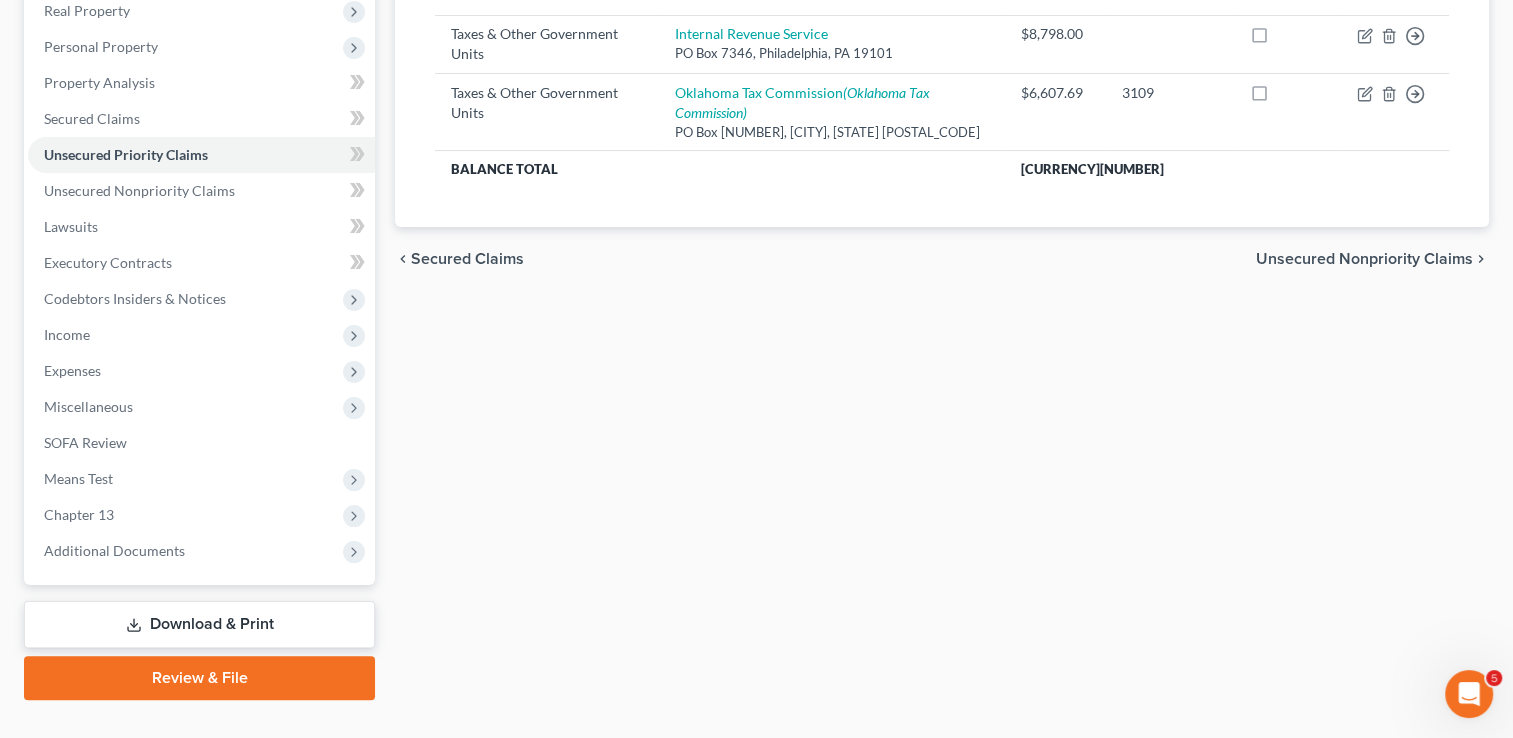 scroll, scrollTop: 359, scrollLeft: 0, axis: vertical 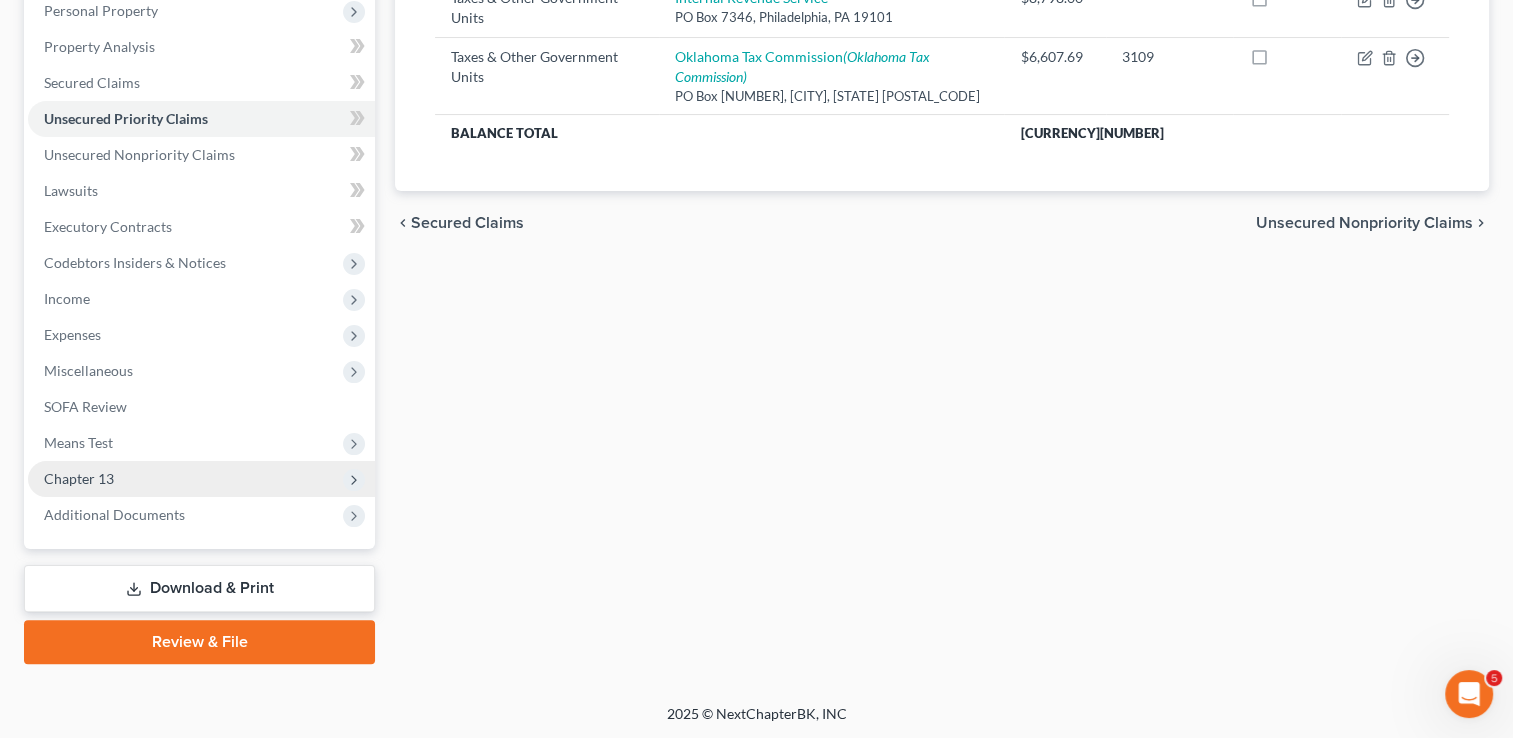 click on "Chapter 13" at bounding box center [79, 478] 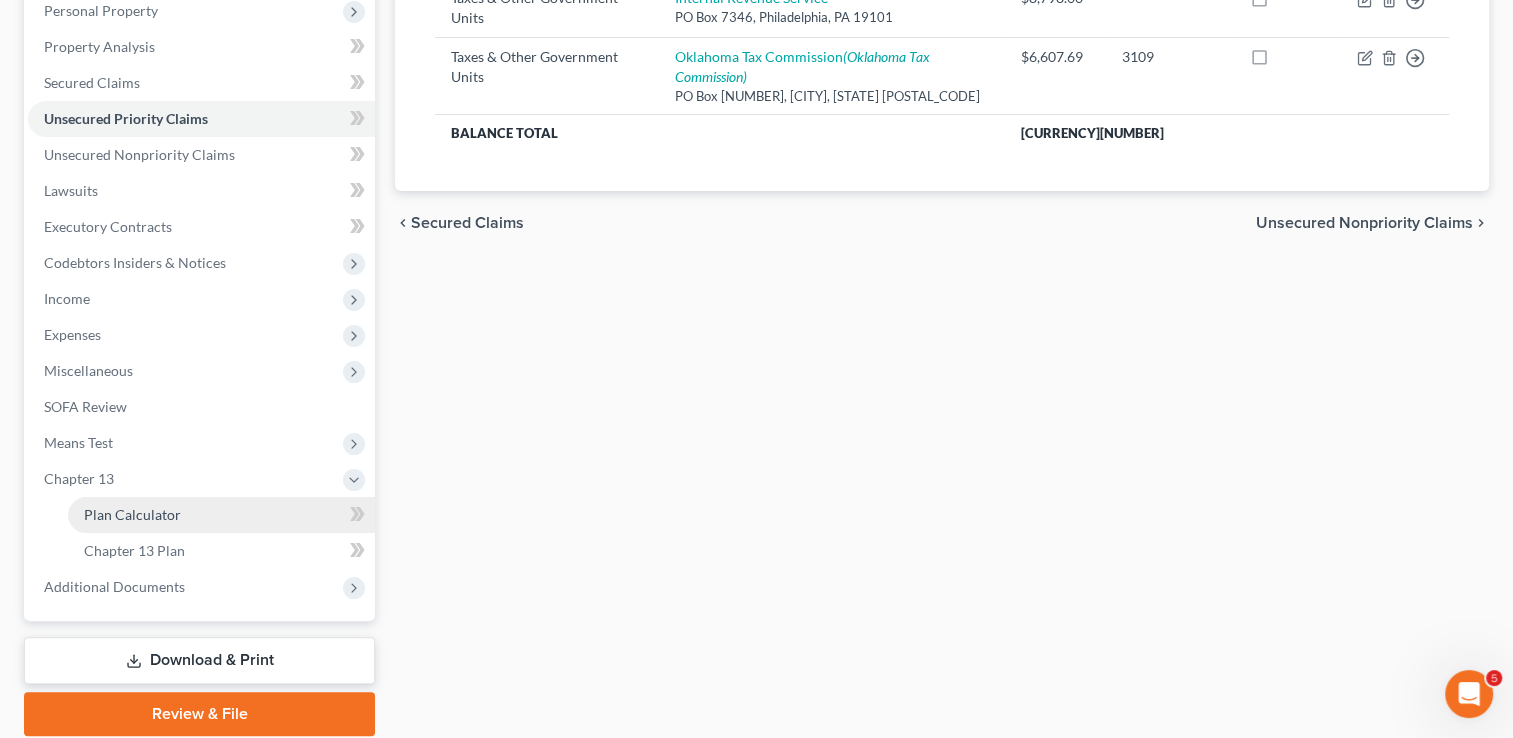 click on "Plan Calculator" at bounding box center [221, 515] 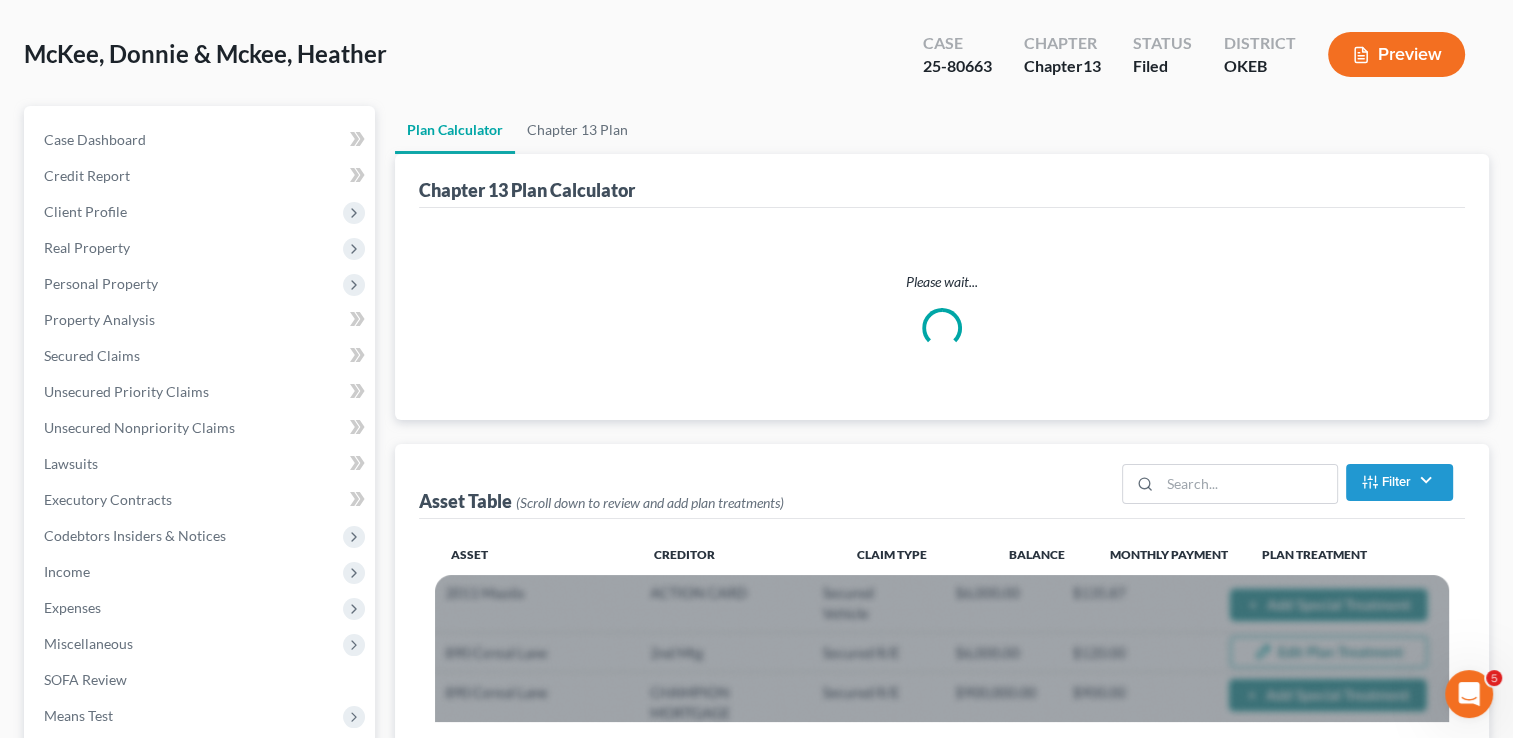 scroll, scrollTop: 0, scrollLeft: 0, axis: both 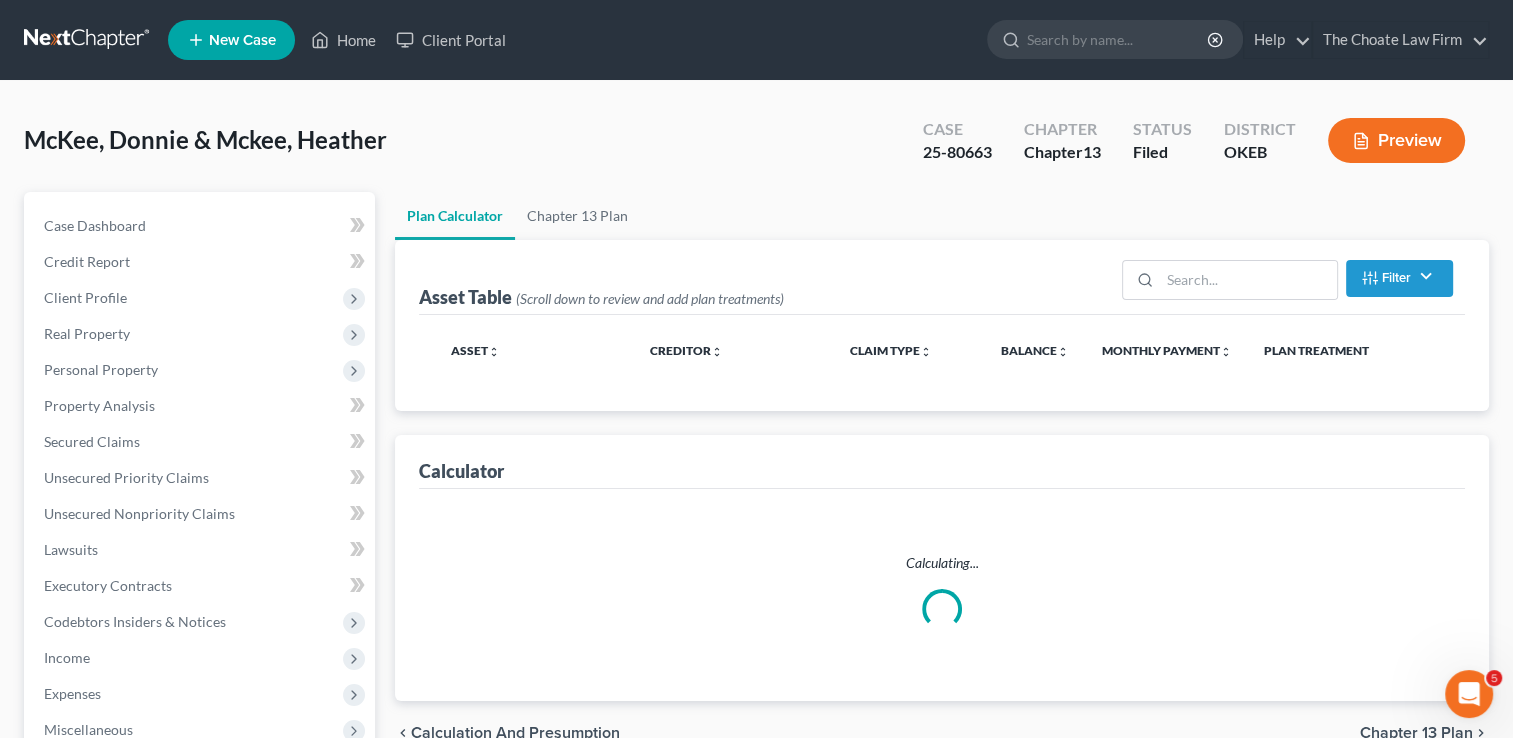 select on "59" 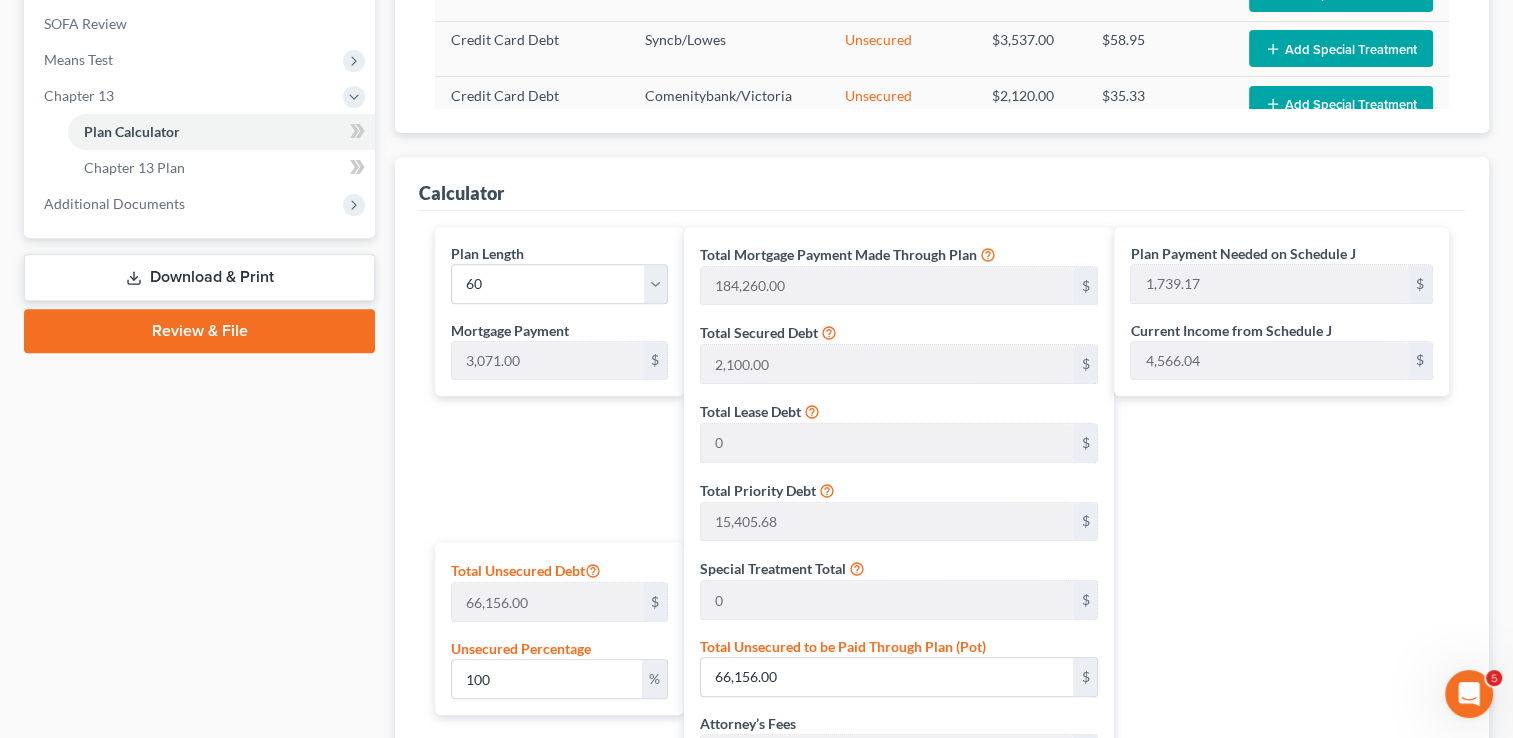 scroll, scrollTop: 838, scrollLeft: 0, axis: vertical 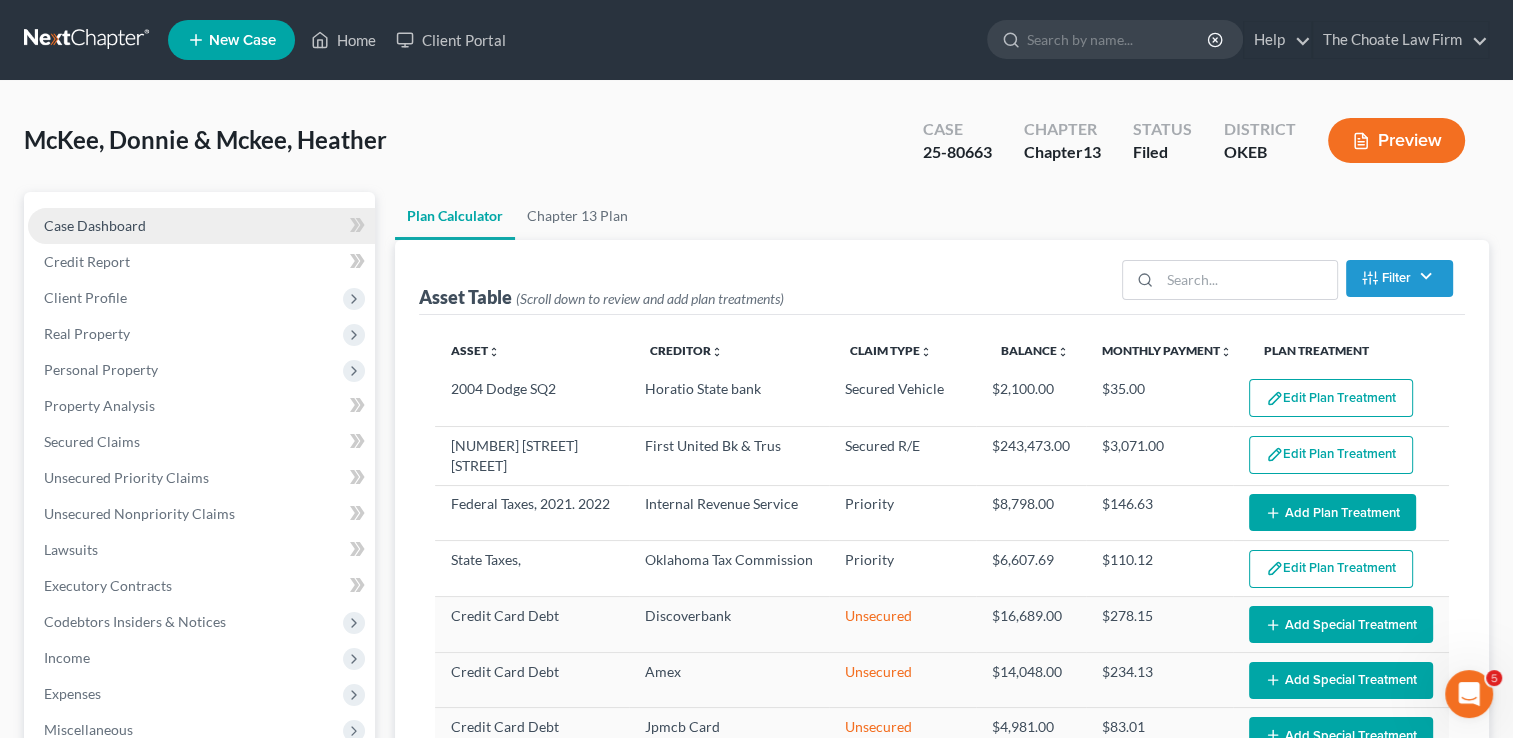 click on "Case Dashboard" at bounding box center (95, 225) 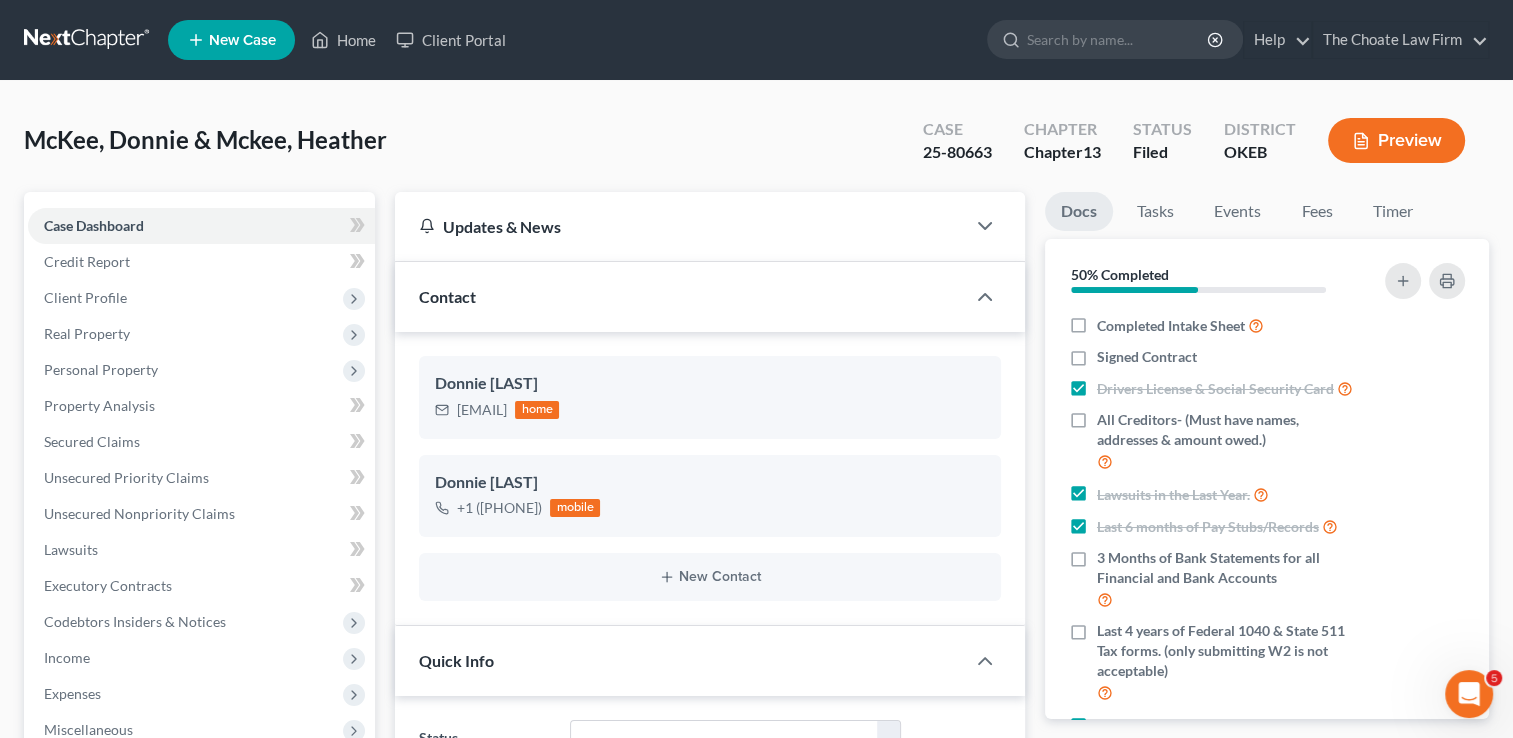 scroll, scrollTop: 1725, scrollLeft: 0, axis: vertical 